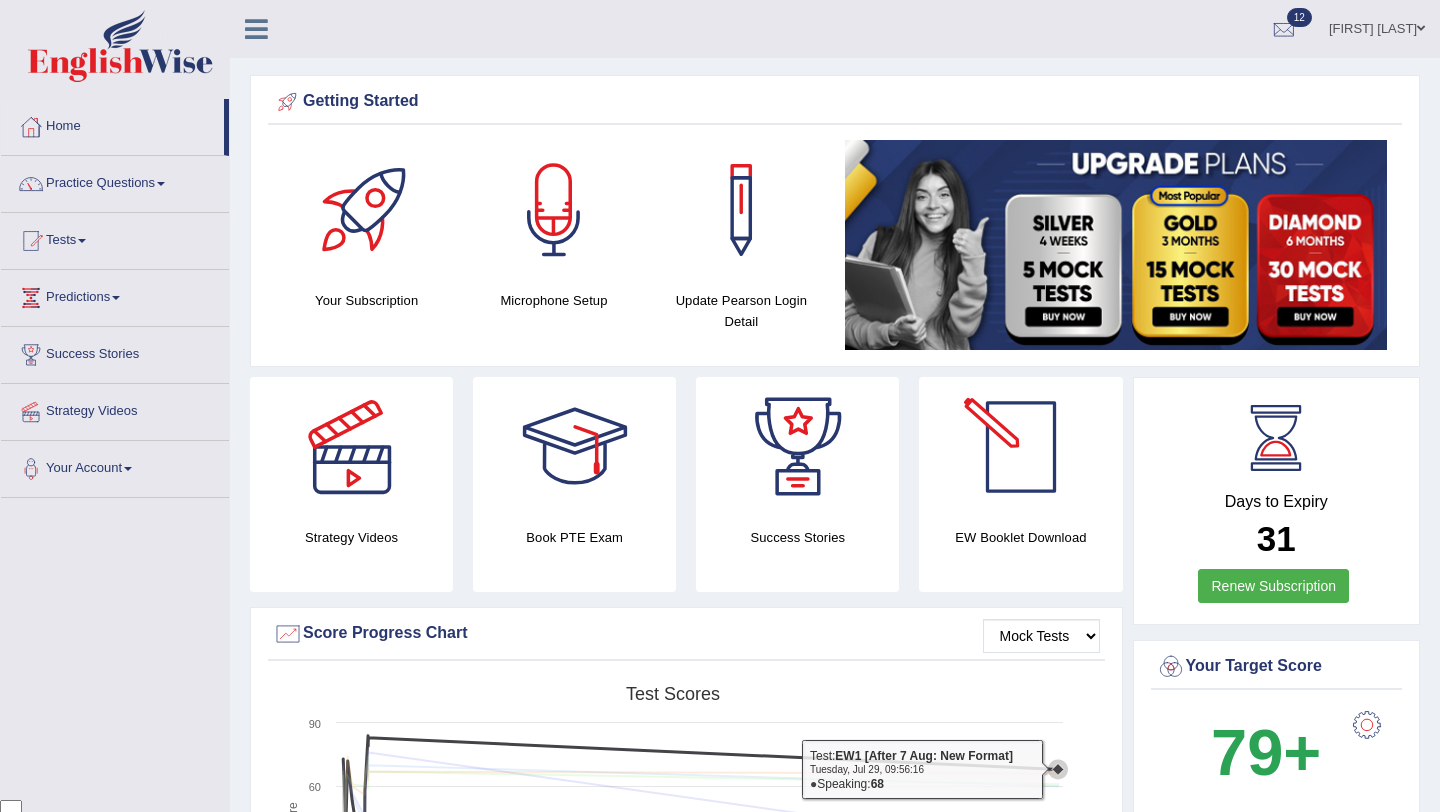 scroll, scrollTop: 0, scrollLeft: 0, axis: both 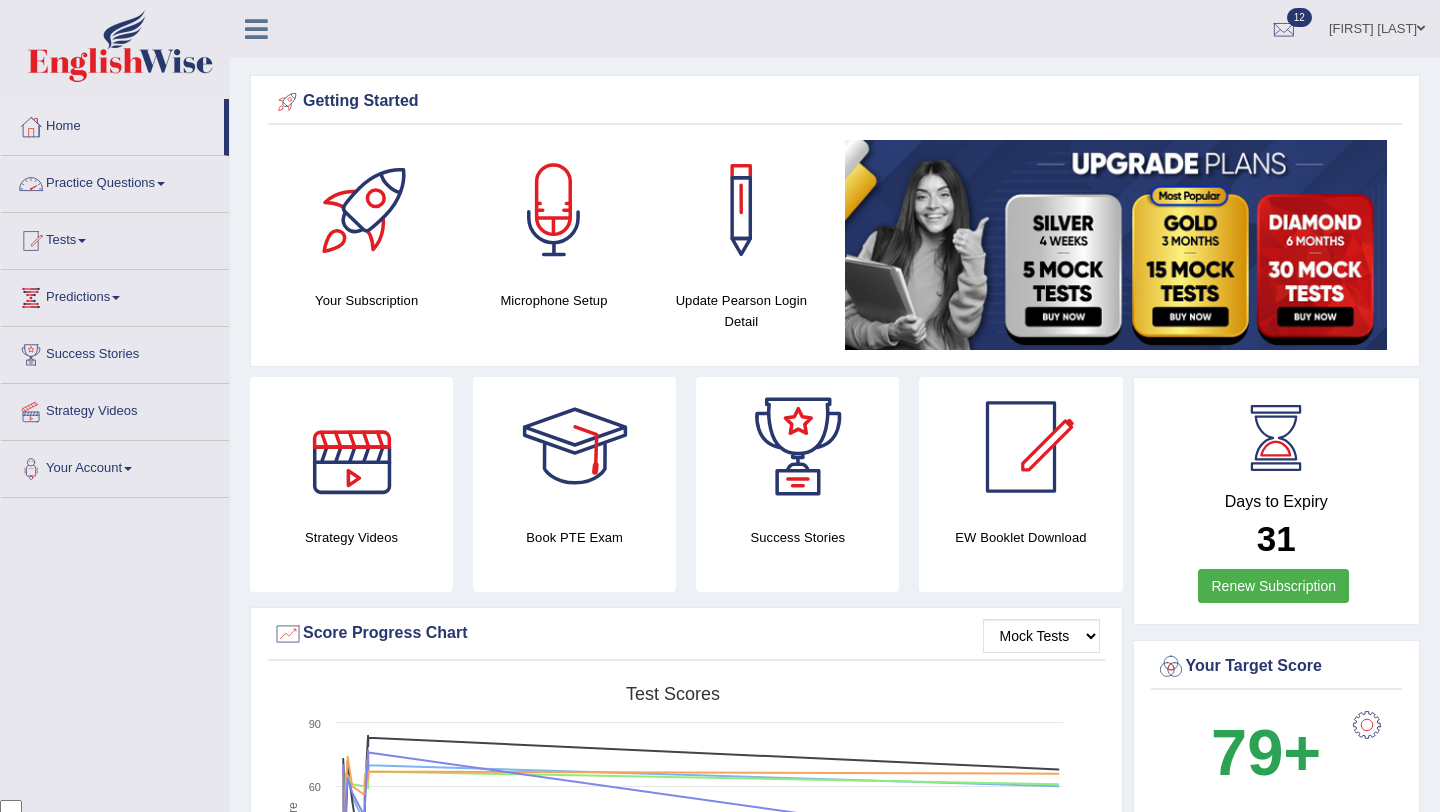 click on "Practice Questions" at bounding box center (115, 181) 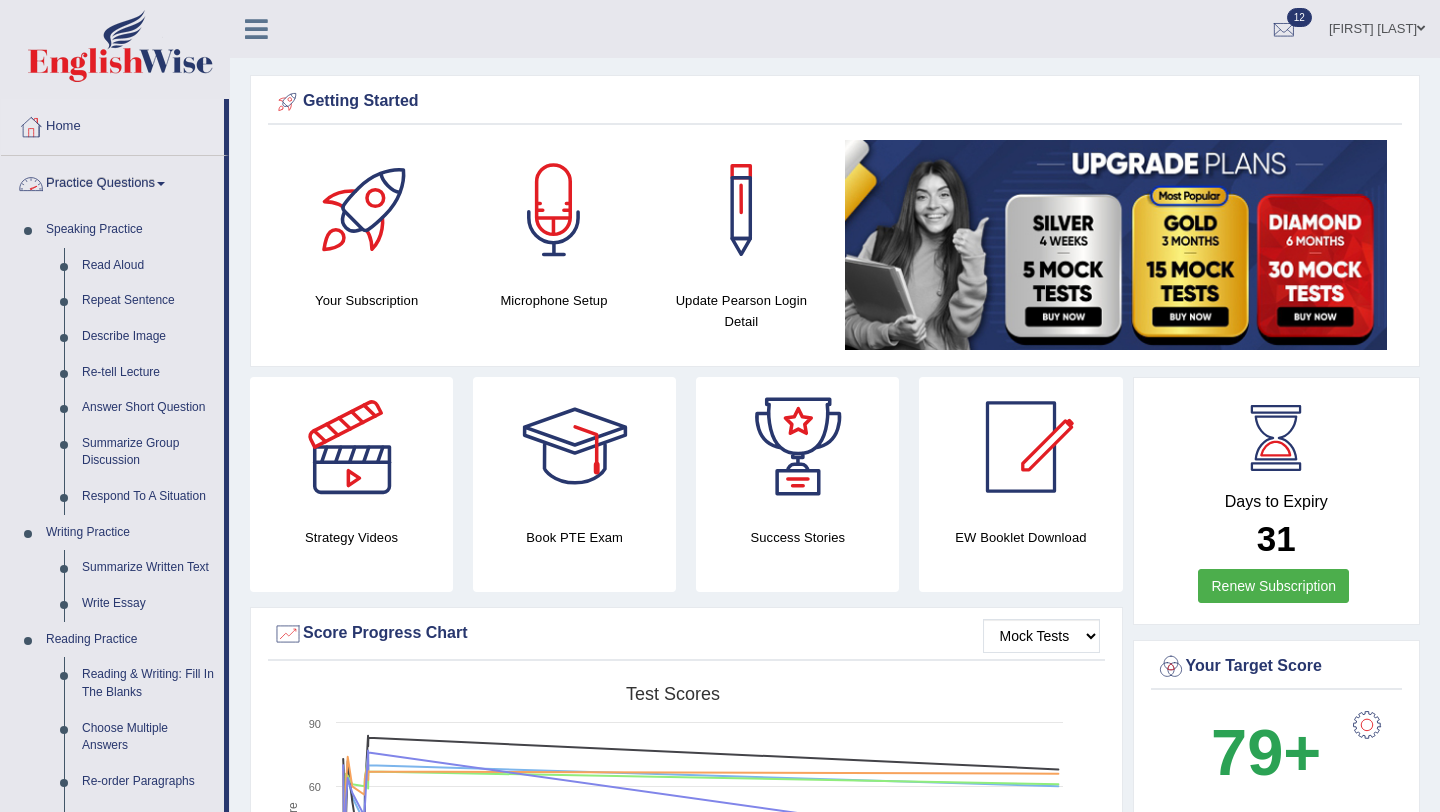click on "Practice Questions" at bounding box center [112, 181] 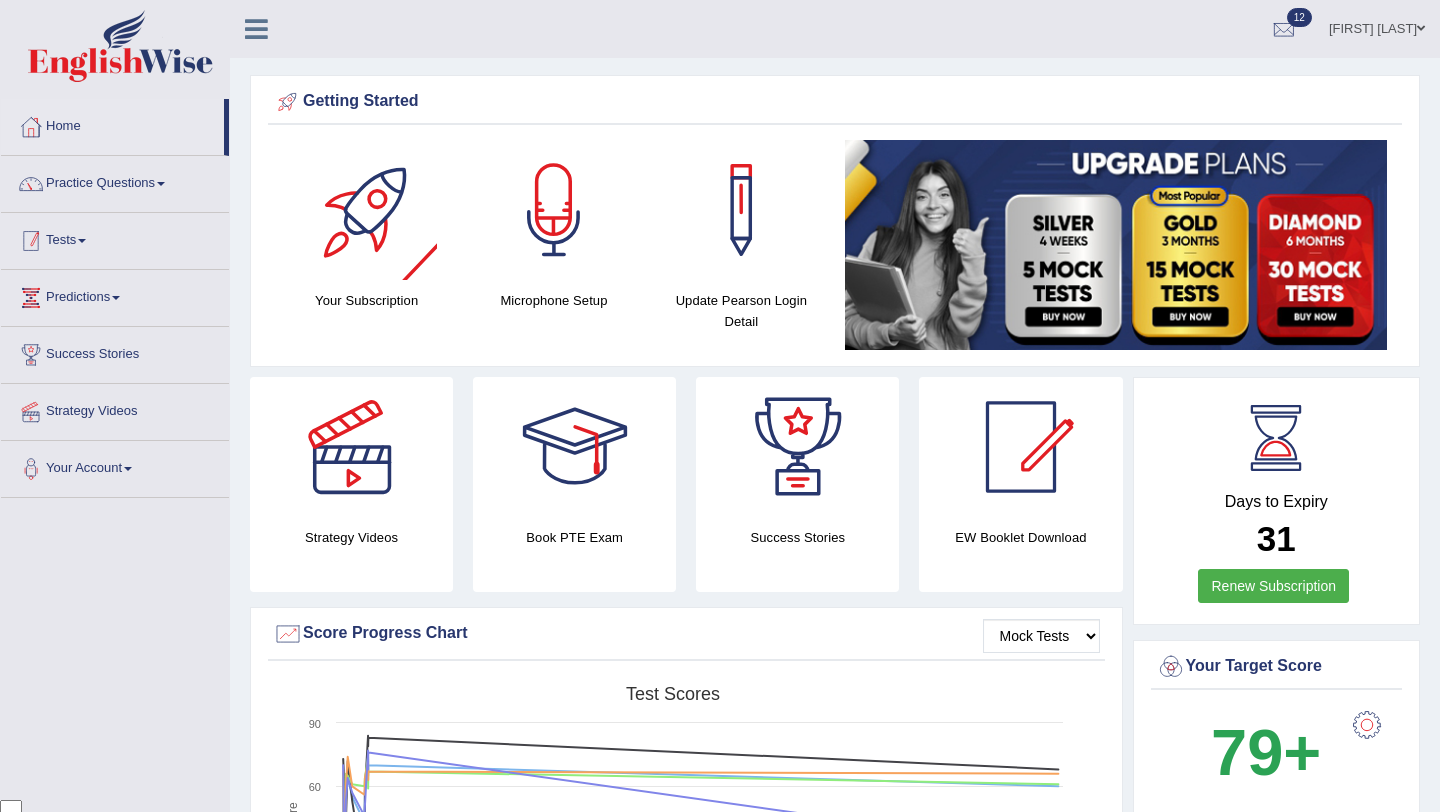 click on "Tests" at bounding box center [115, 238] 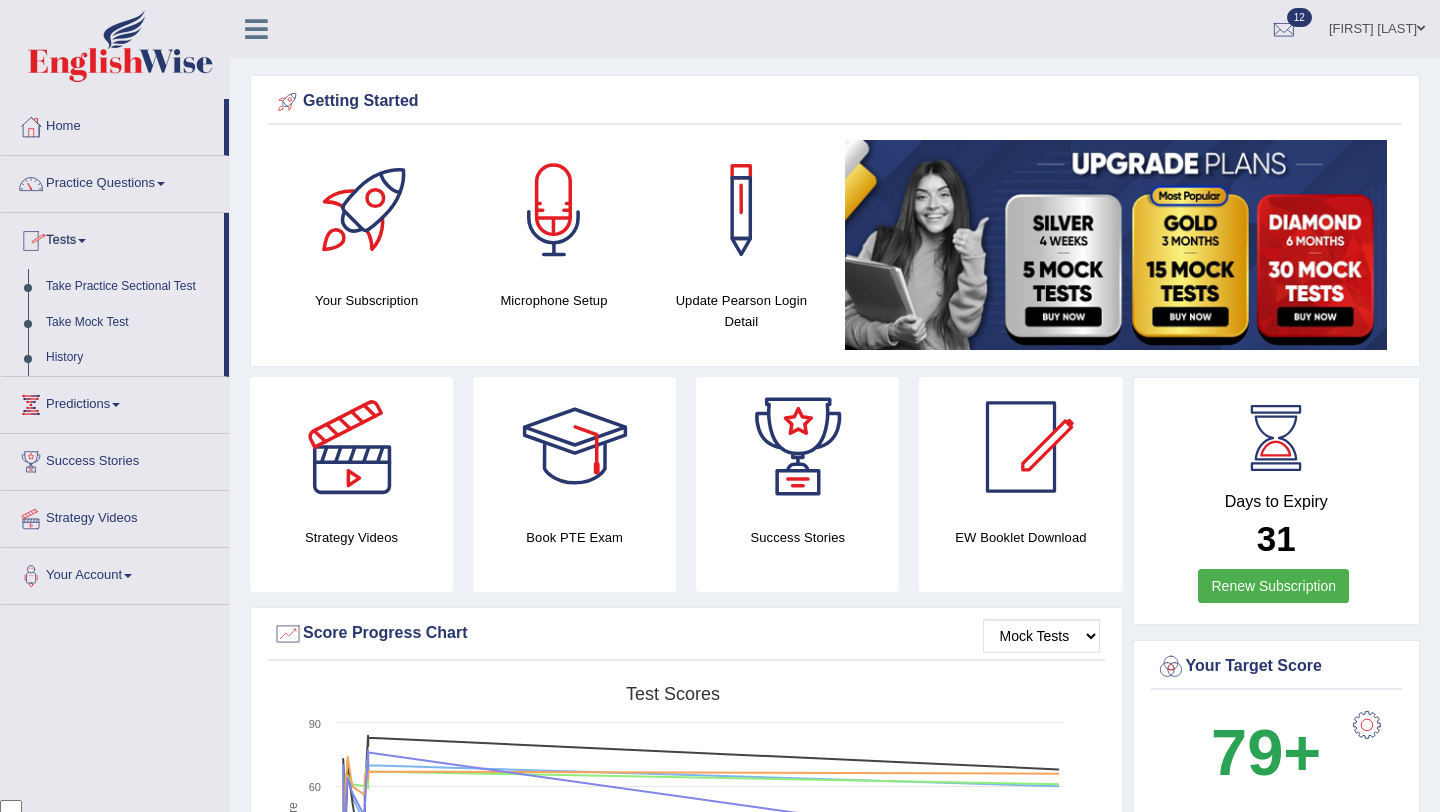 click on "Take Practice Sectional Test" at bounding box center (130, 287) 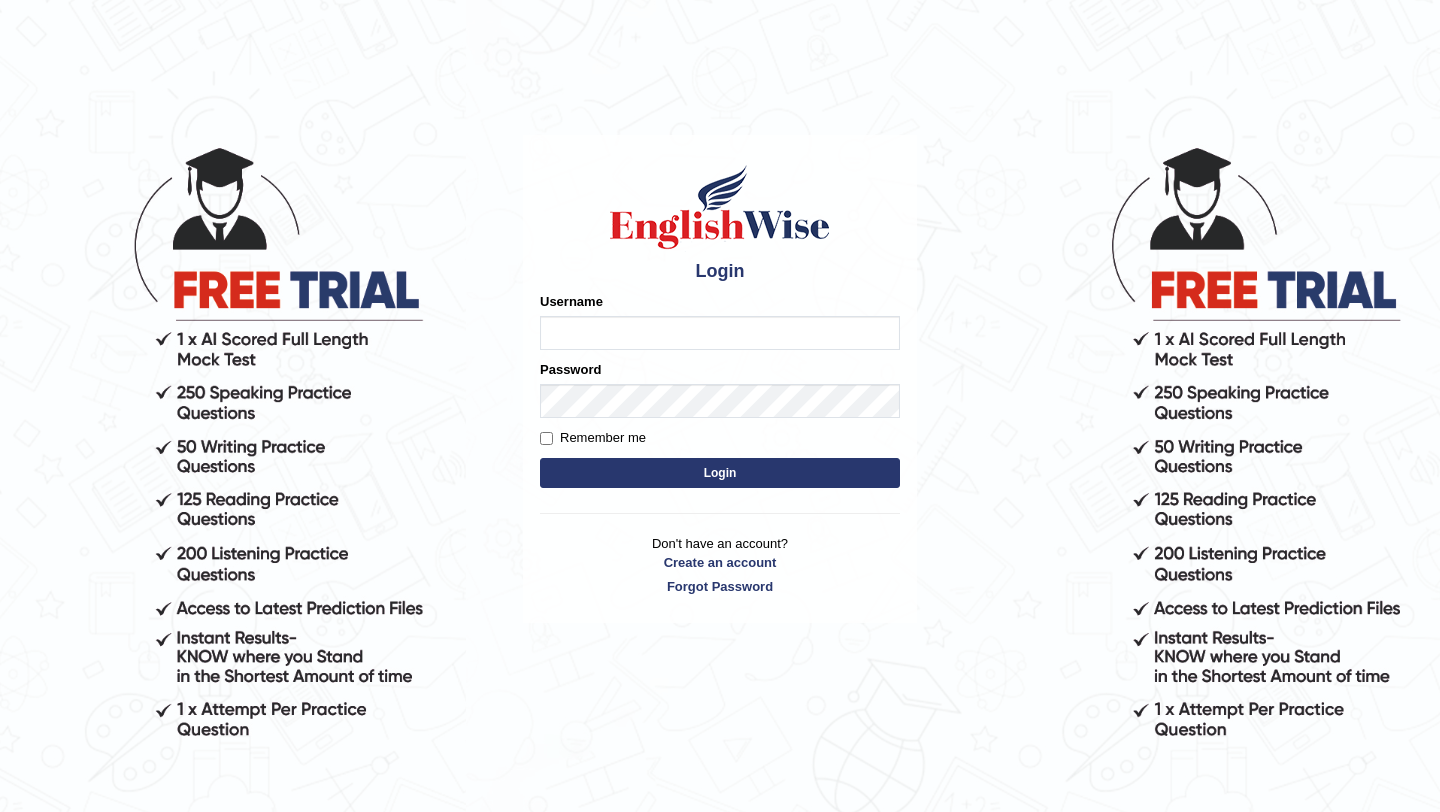 scroll, scrollTop: 0, scrollLeft: 0, axis: both 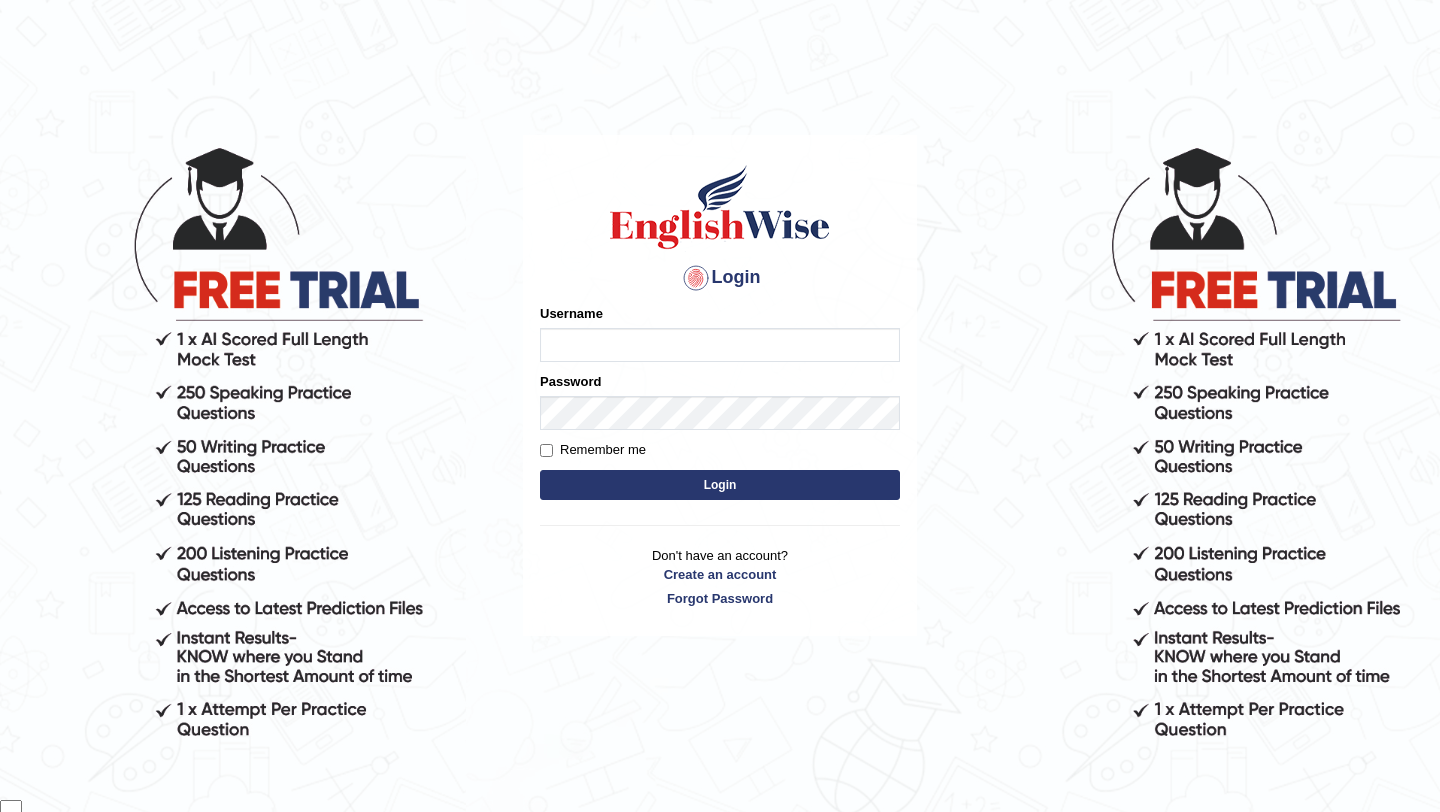 click on "Username" at bounding box center [720, 345] 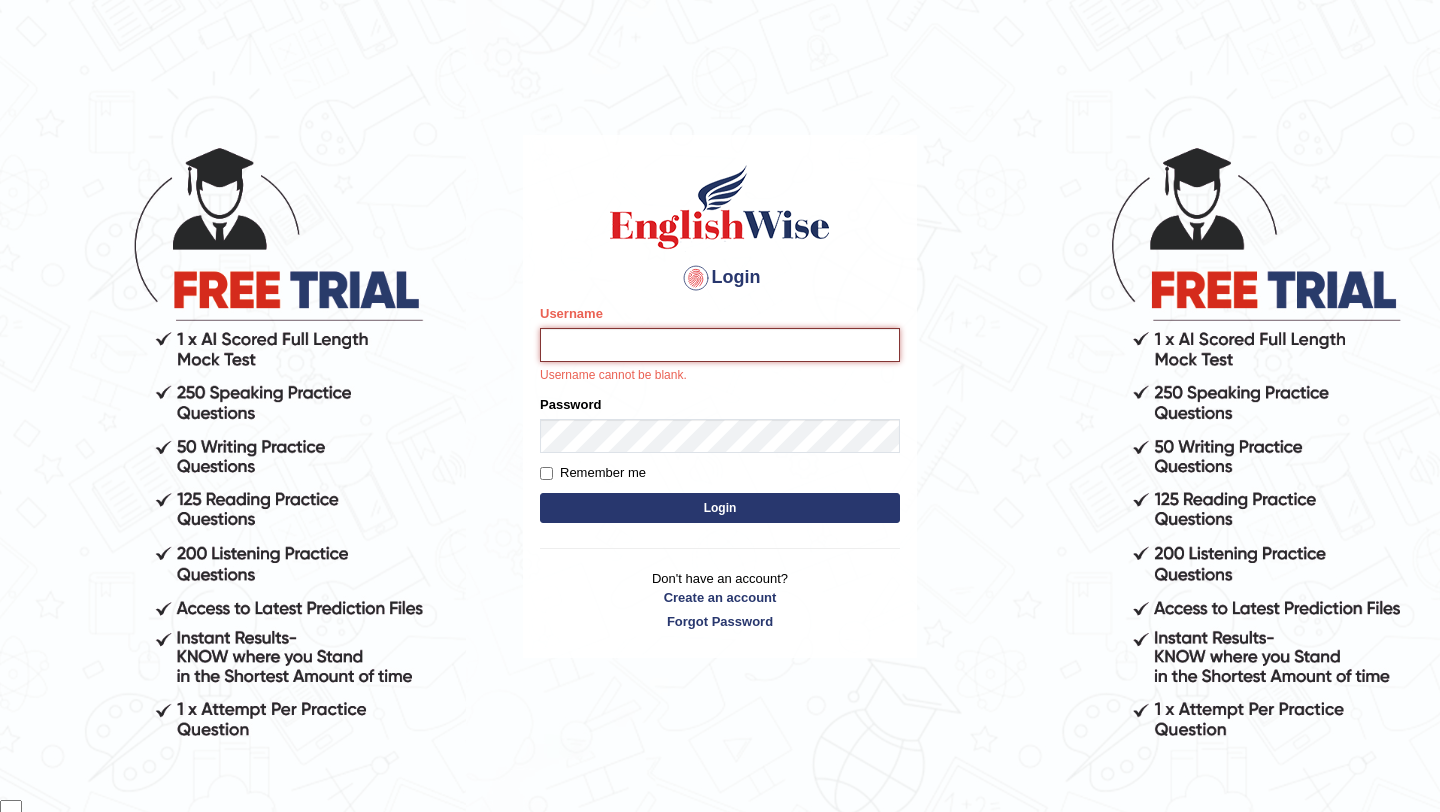 type on "samsubedi" 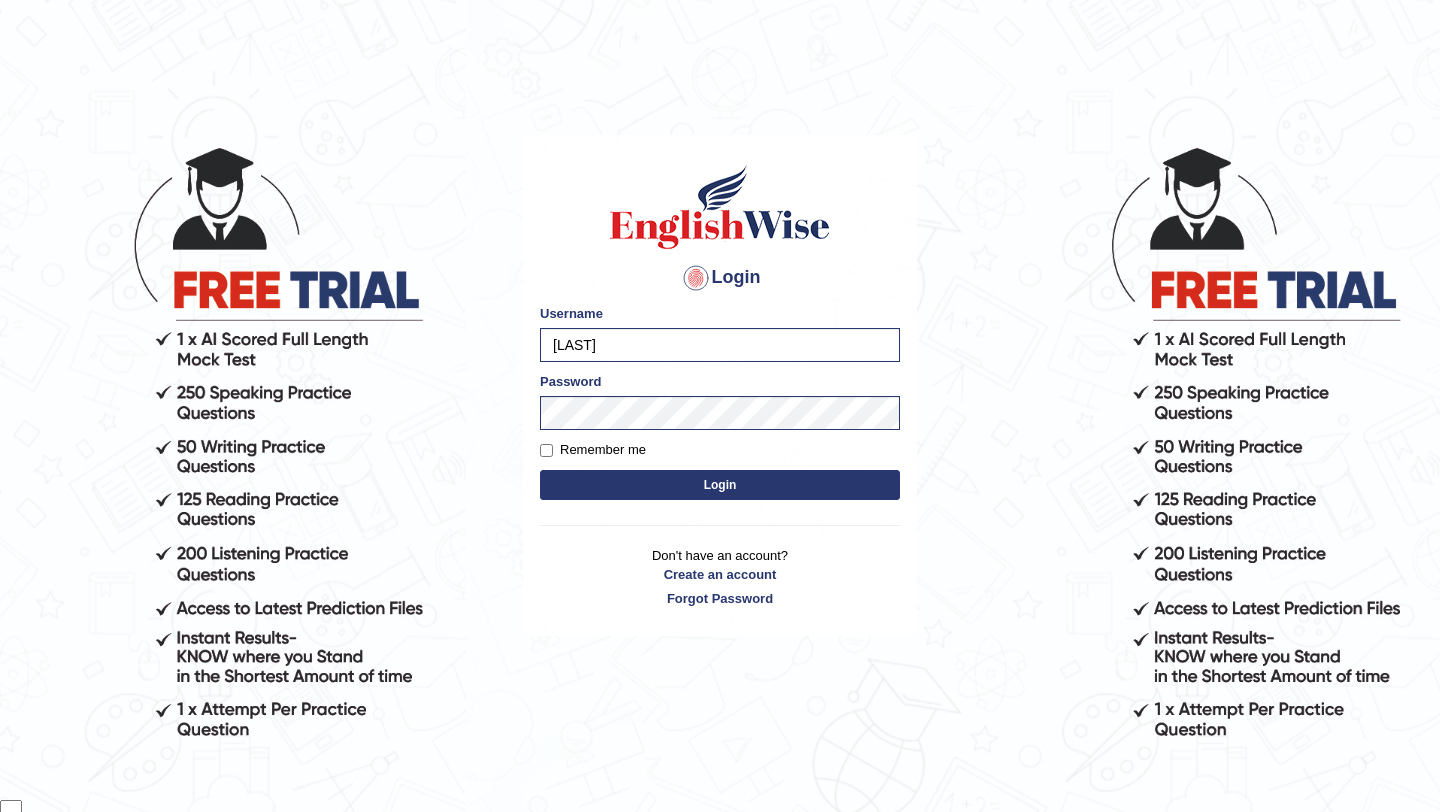 click on "Login" at bounding box center (720, 485) 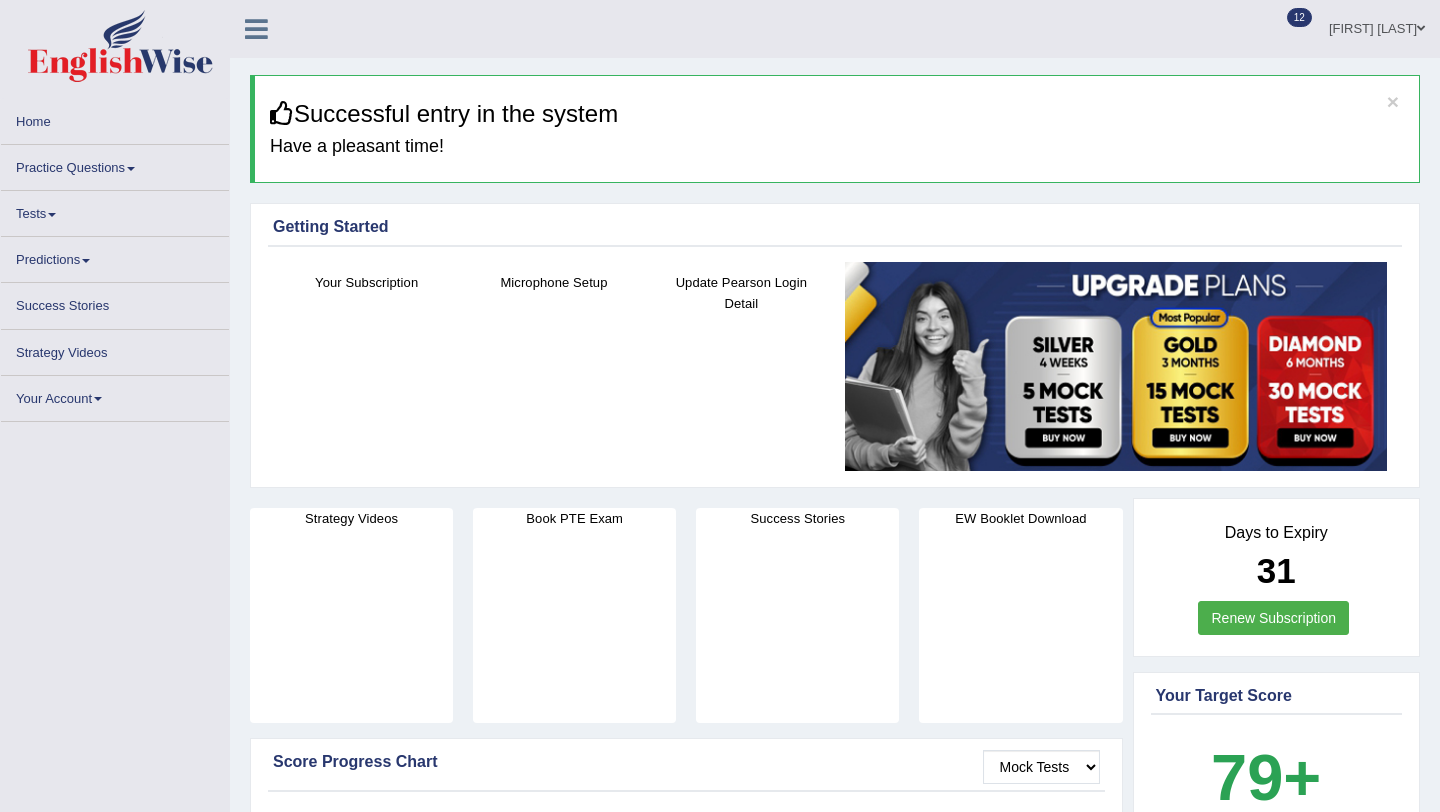 scroll, scrollTop: 0, scrollLeft: 0, axis: both 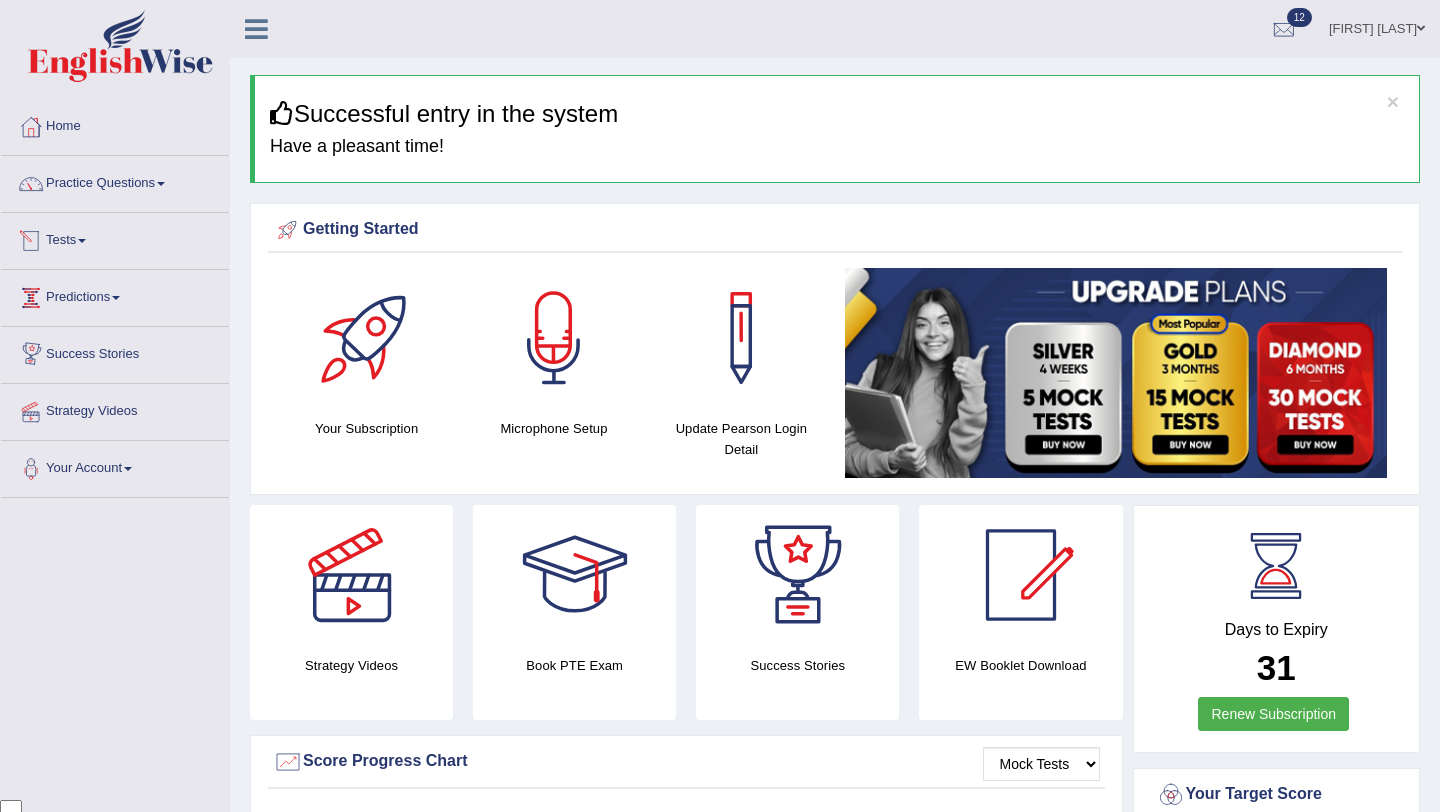 click on "Tests" at bounding box center [115, 238] 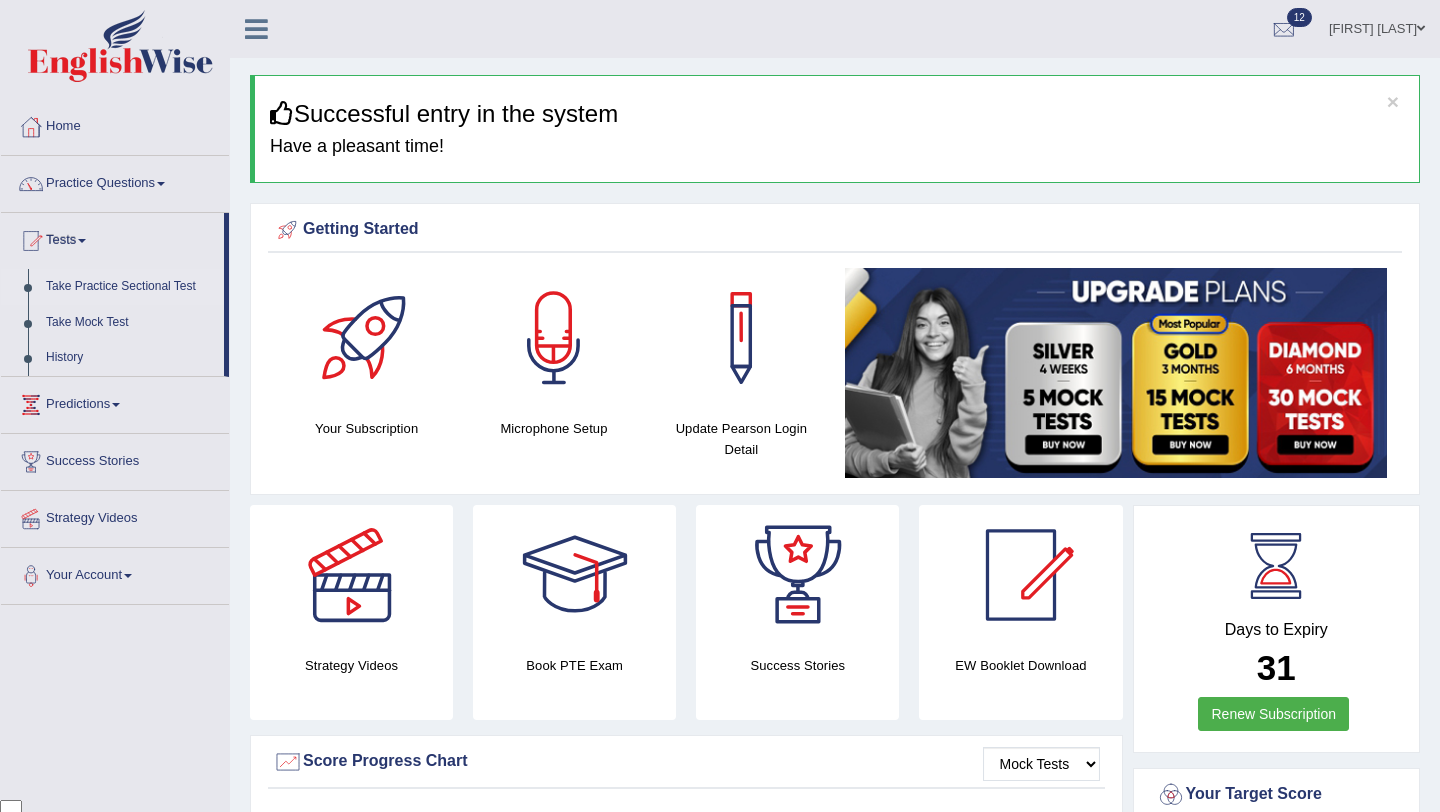 click on "Take Practice Sectional Test" at bounding box center (130, 287) 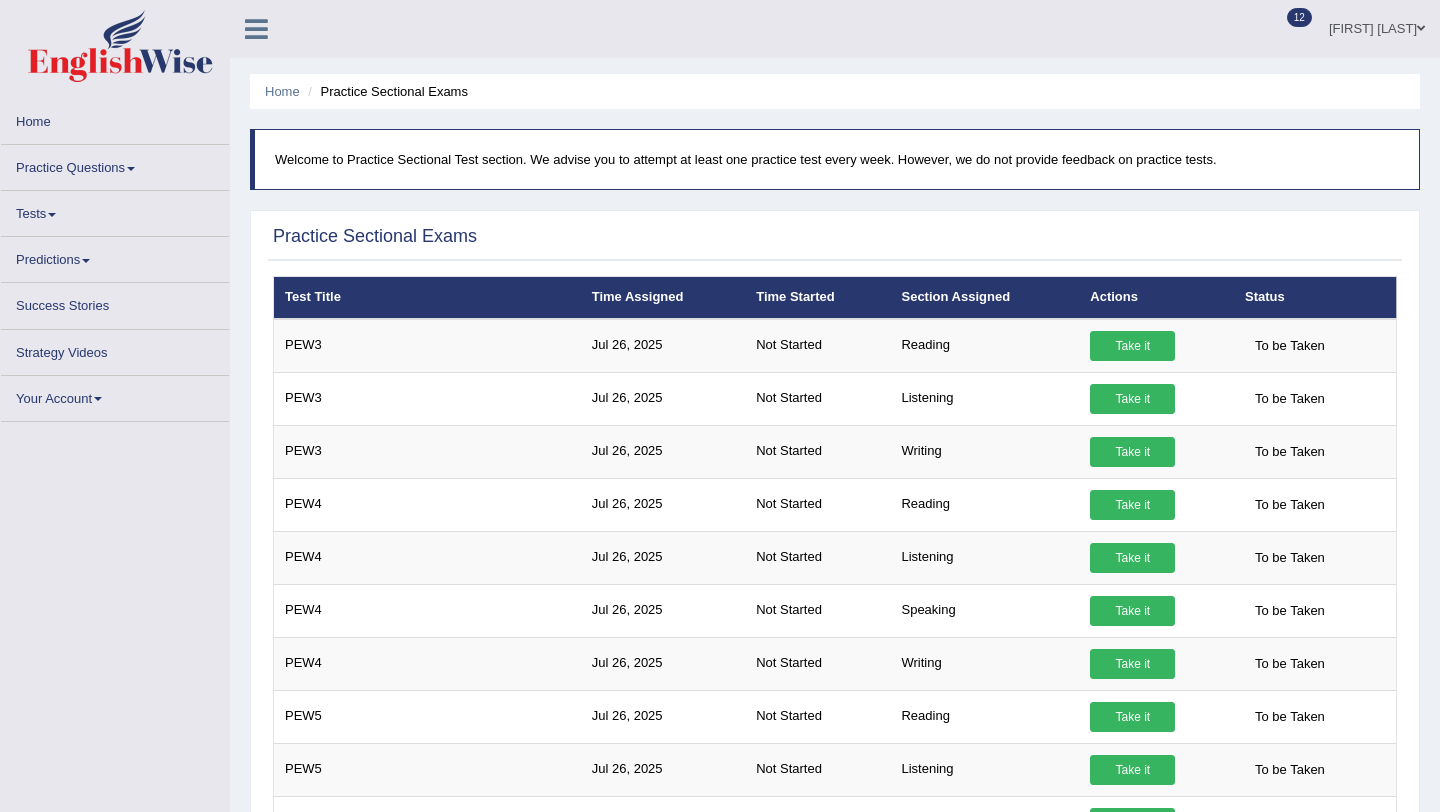 scroll, scrollTop: 0, scrollLeft: 0, axis: both 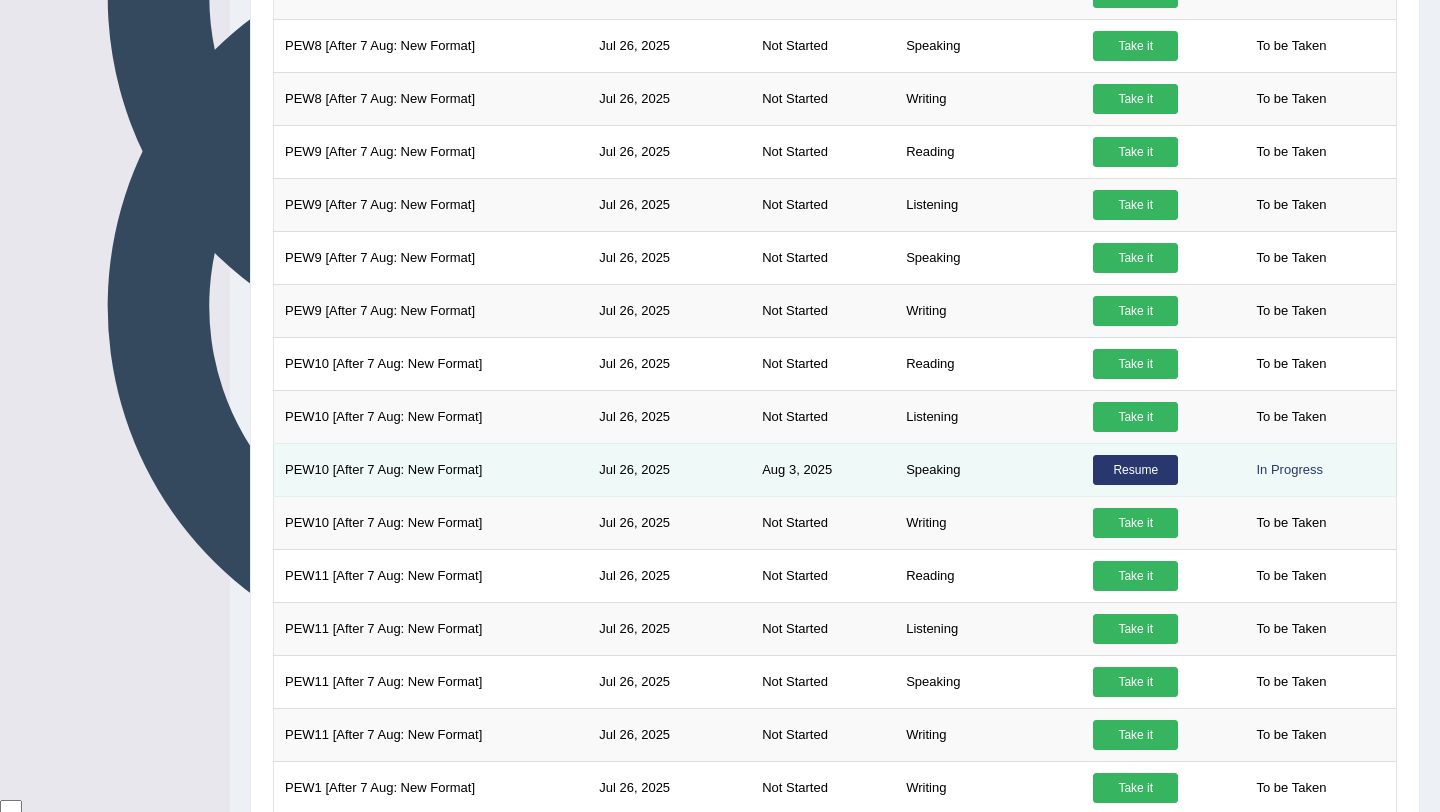 click on "Resume" at bounding box center [1135, 470] 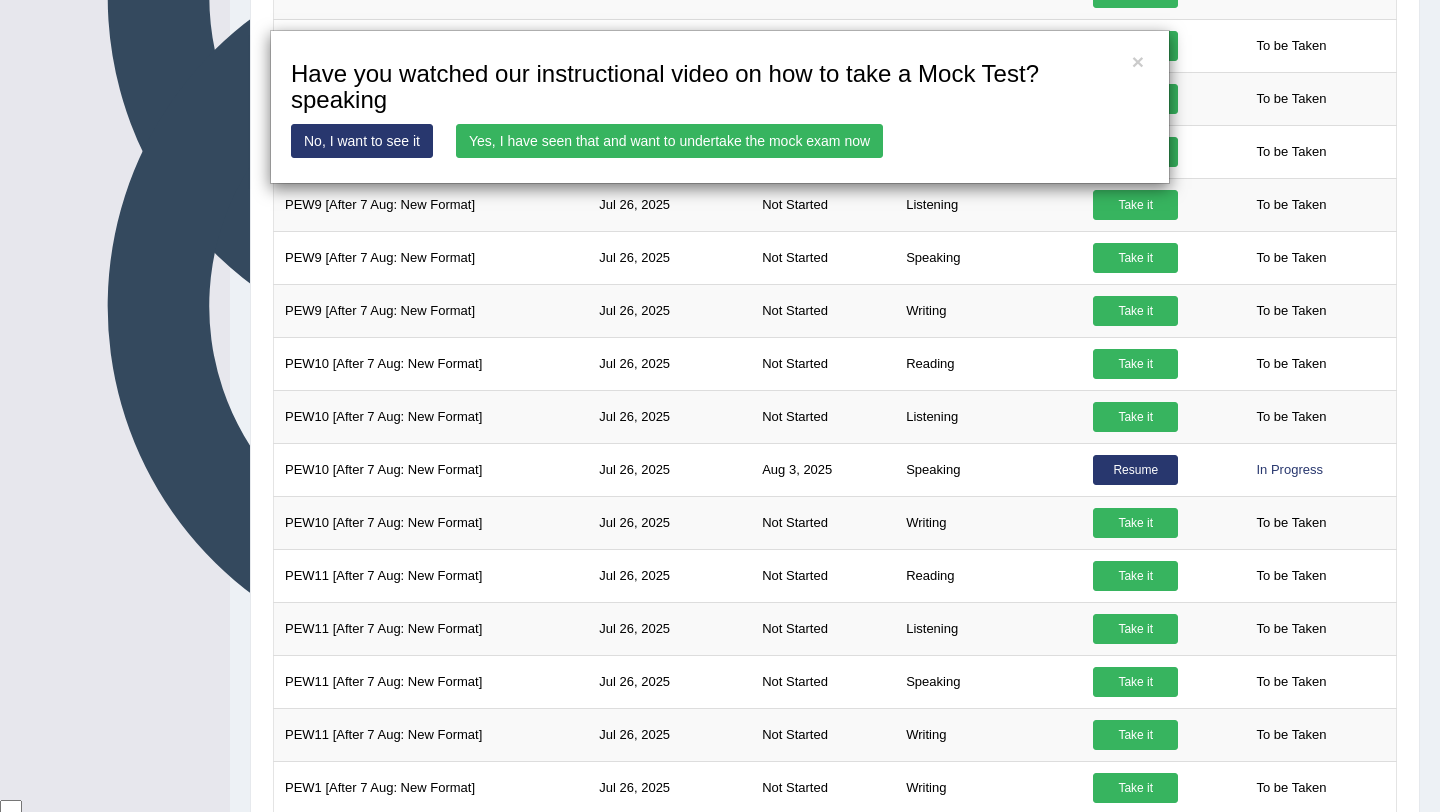 click on "Yes, I have seen that and want to undertake the mock exam now" at bounding box center [669, 141] 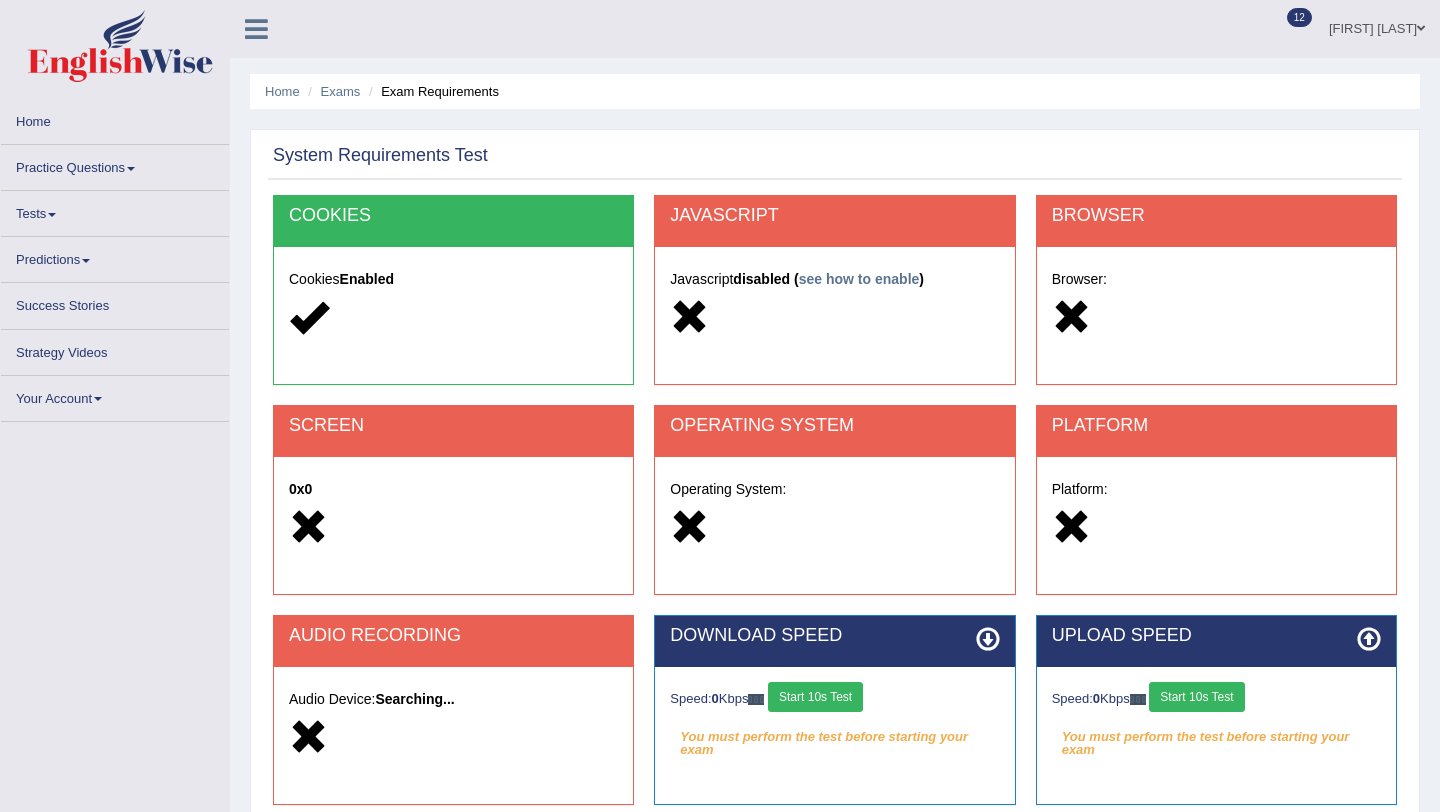 scroll, scrollTop: 0, scrollLeft: 0, axis: both 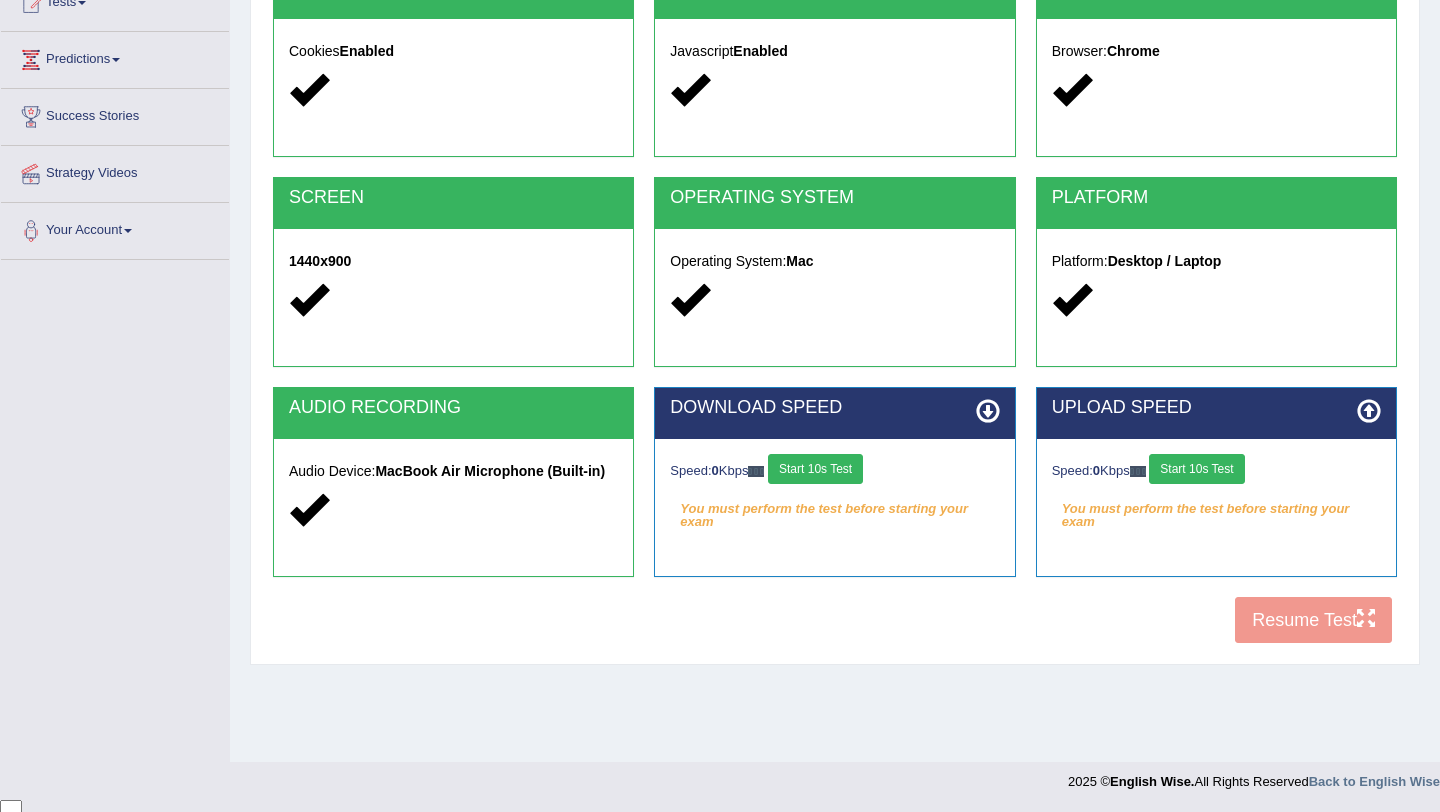 click on "Start 10s Test" at bounding box center [815, 469] 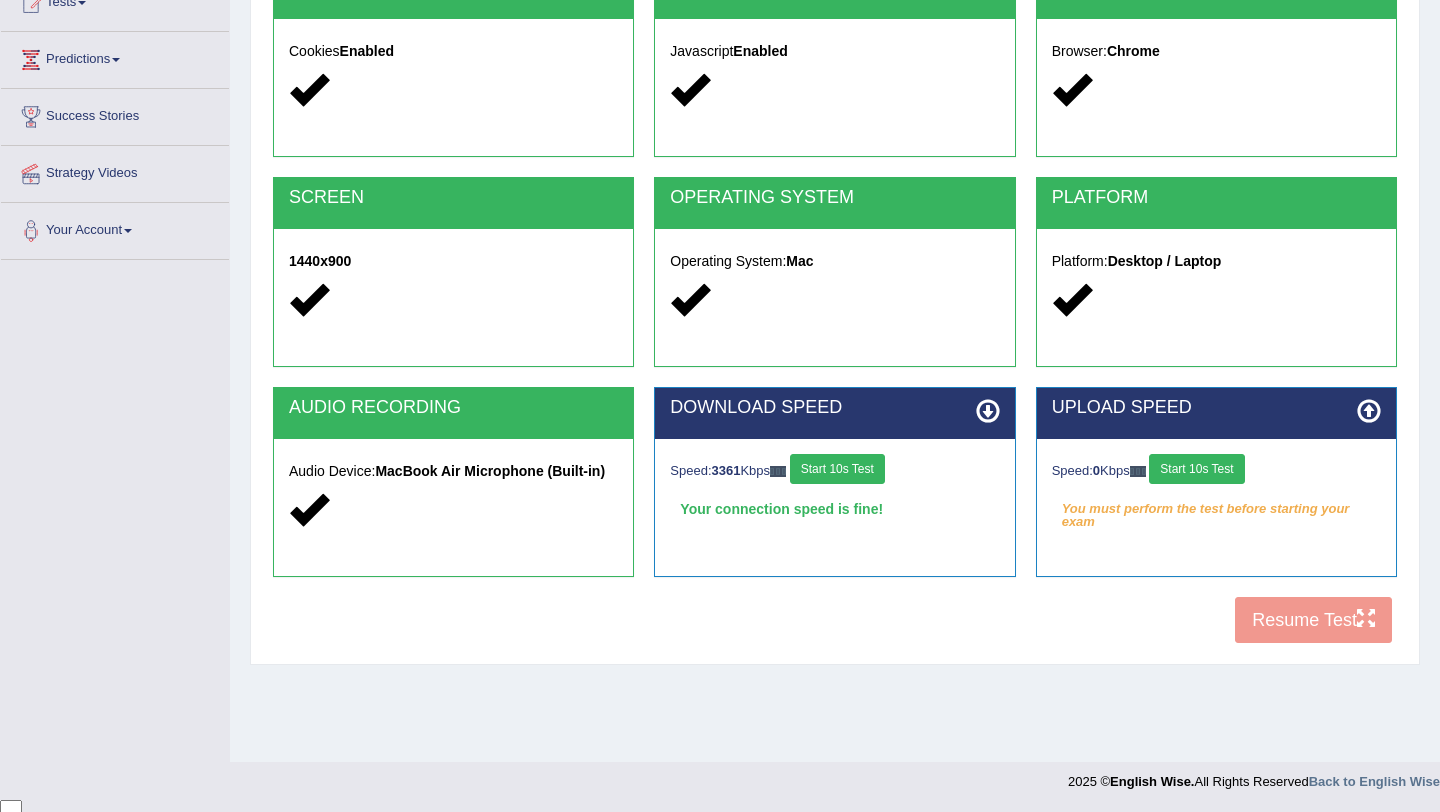 click on "Start 10s Test" at bounding box center (1196, 469) 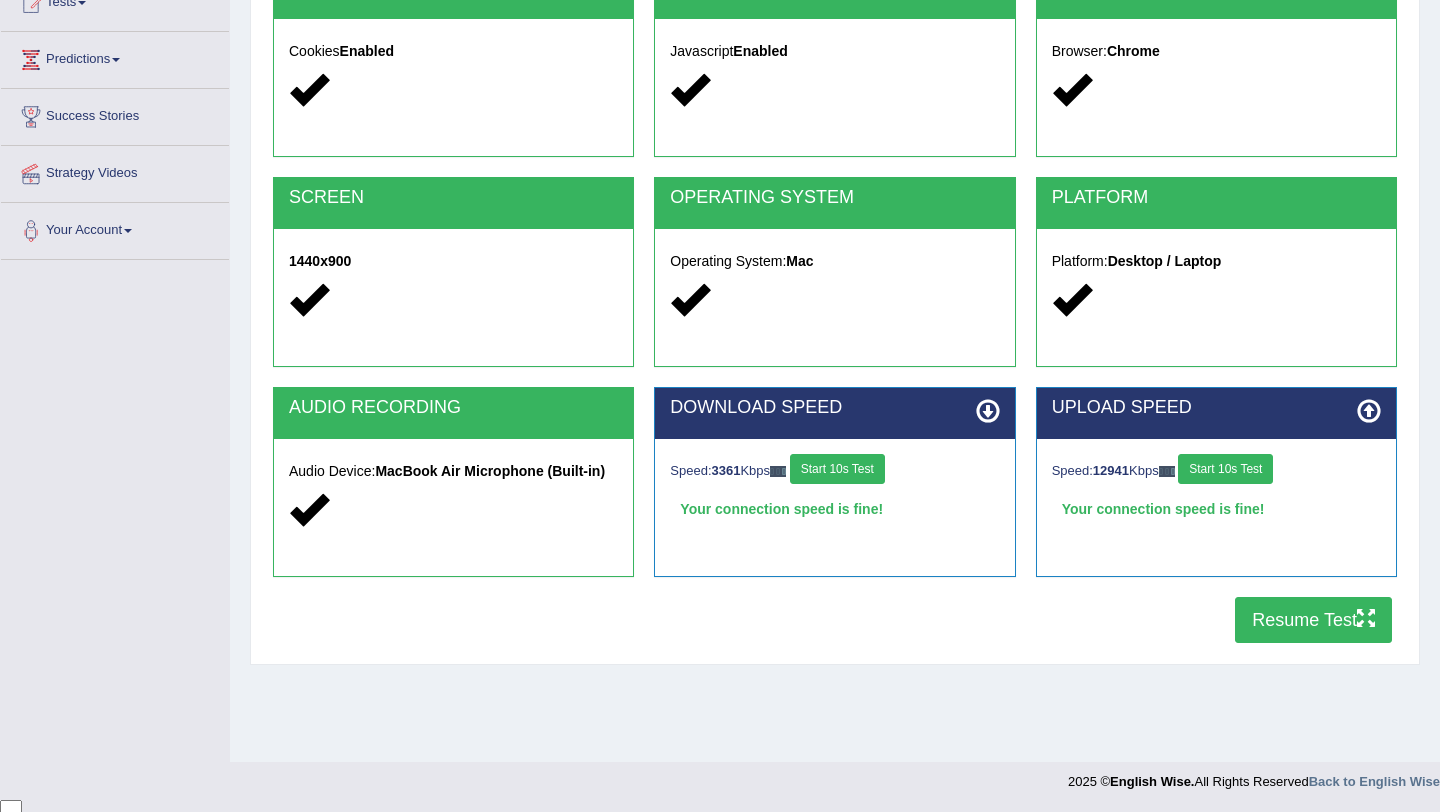 click on "Resume Test" at bounding box center [1313, 620] 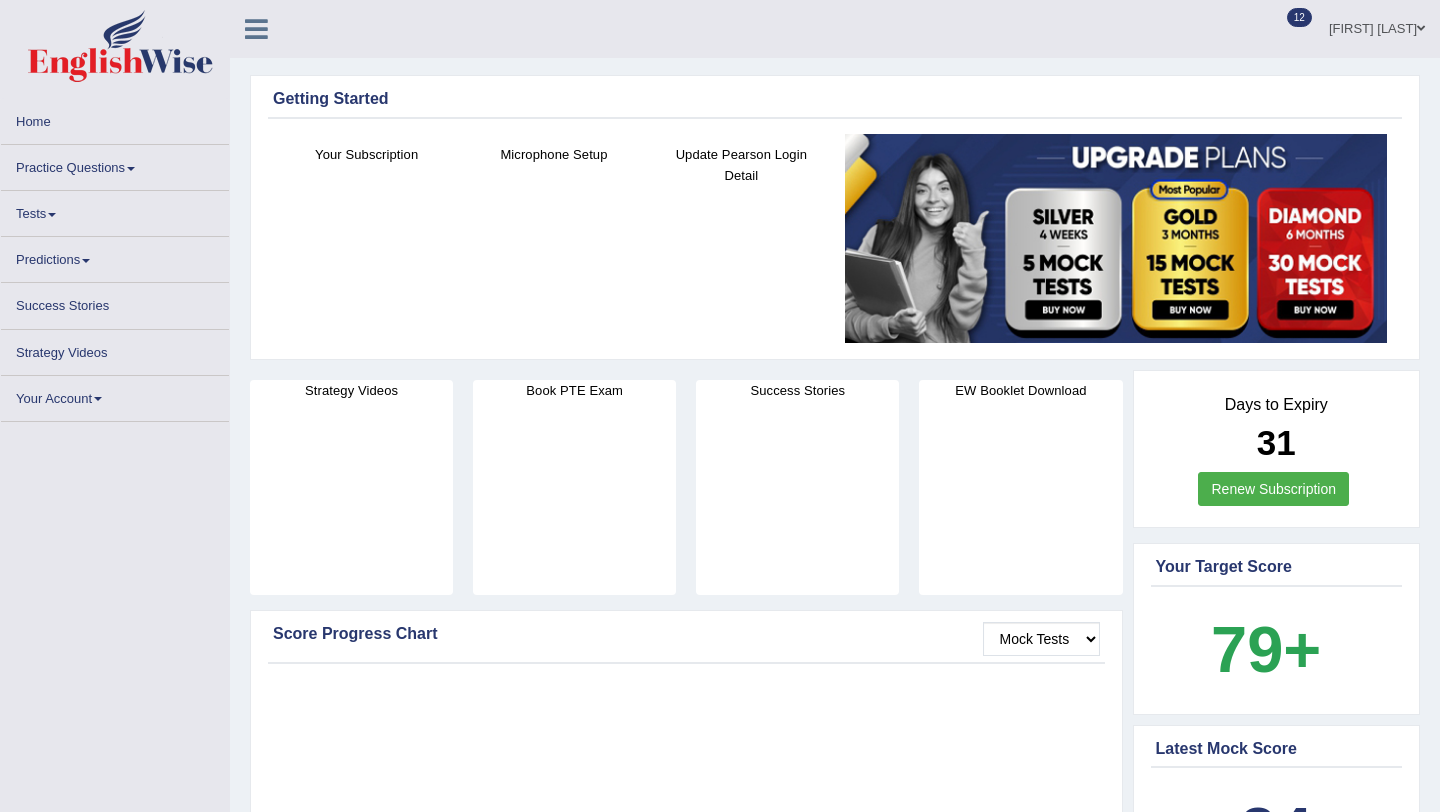 scroll, scrollTop: 0, scrollLeft: 0, axis: both 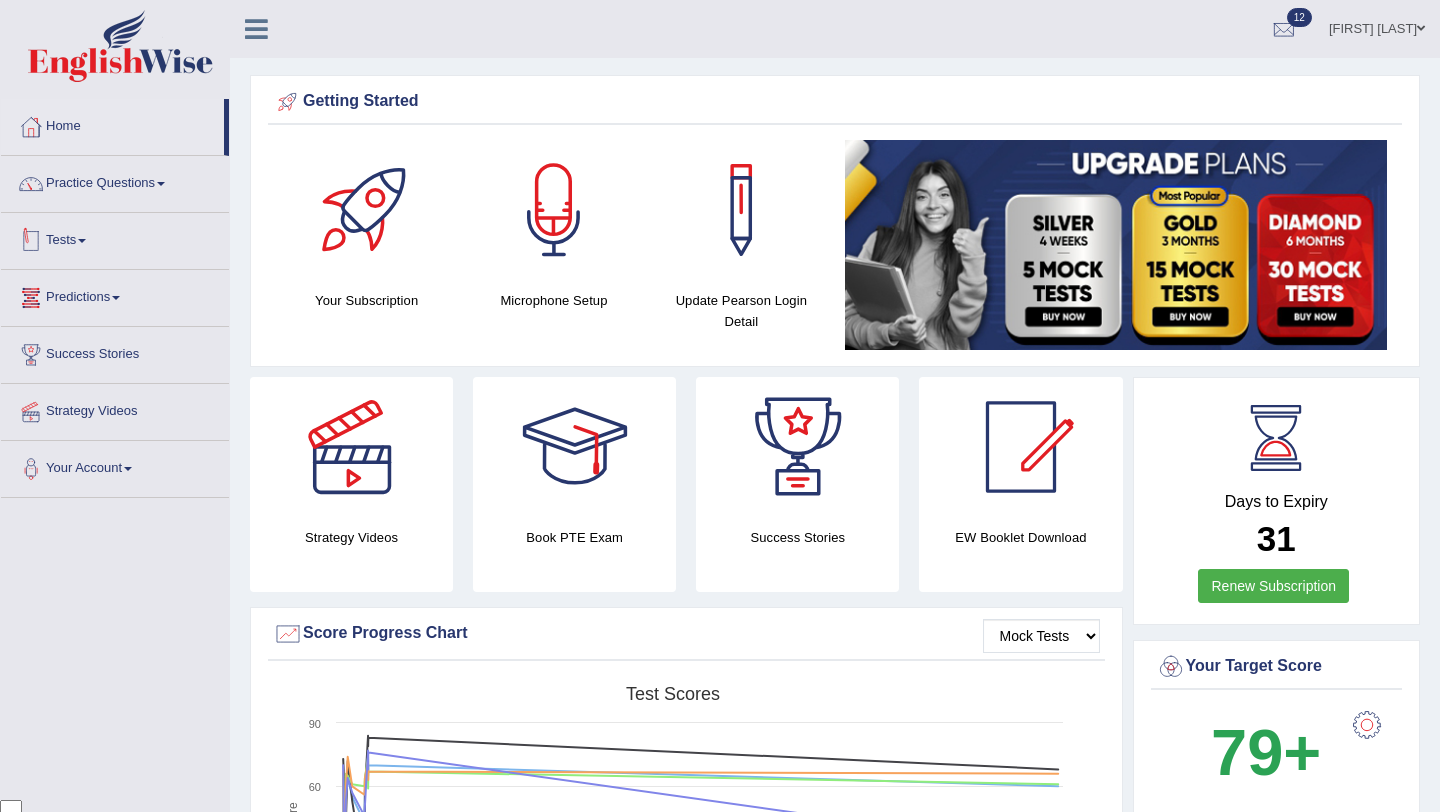 click on "Tests" at bounding box center [115, 238] 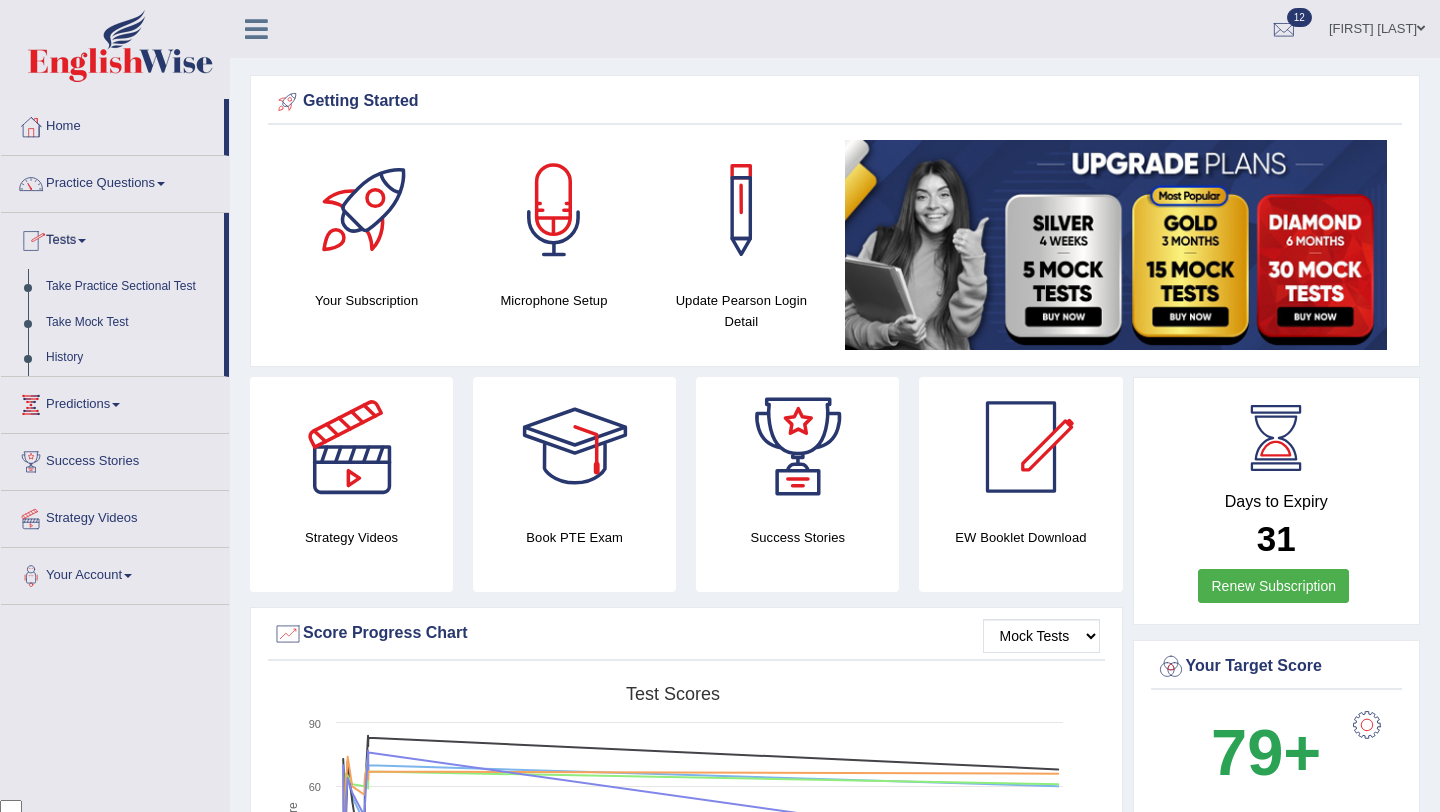 click on "History" at bounding box center (130, 358) 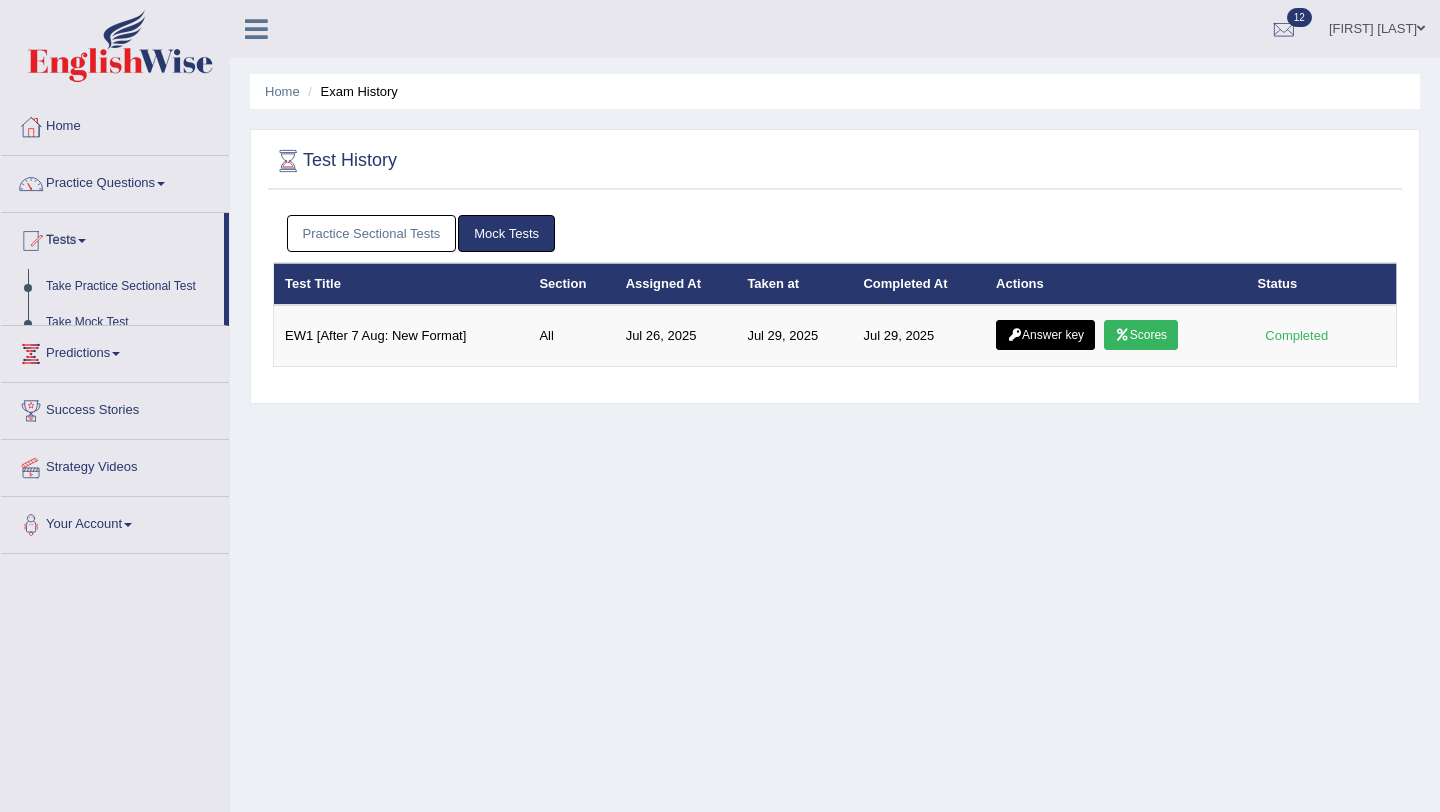 scroll, scrollTop: 0, scrollLeft: 0, axis: both 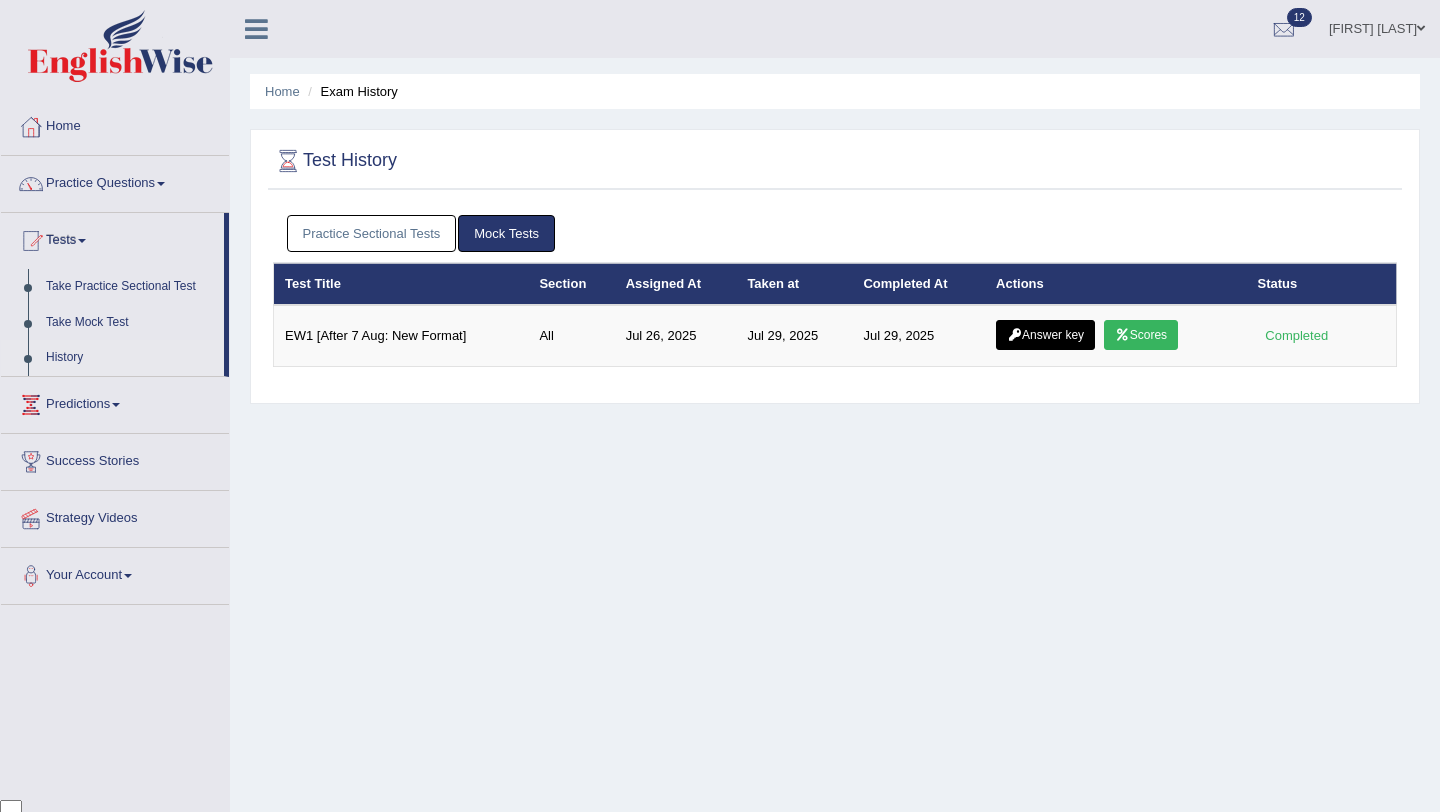 click on "Practice Sectional Tests" at bounding box center [372, 233] 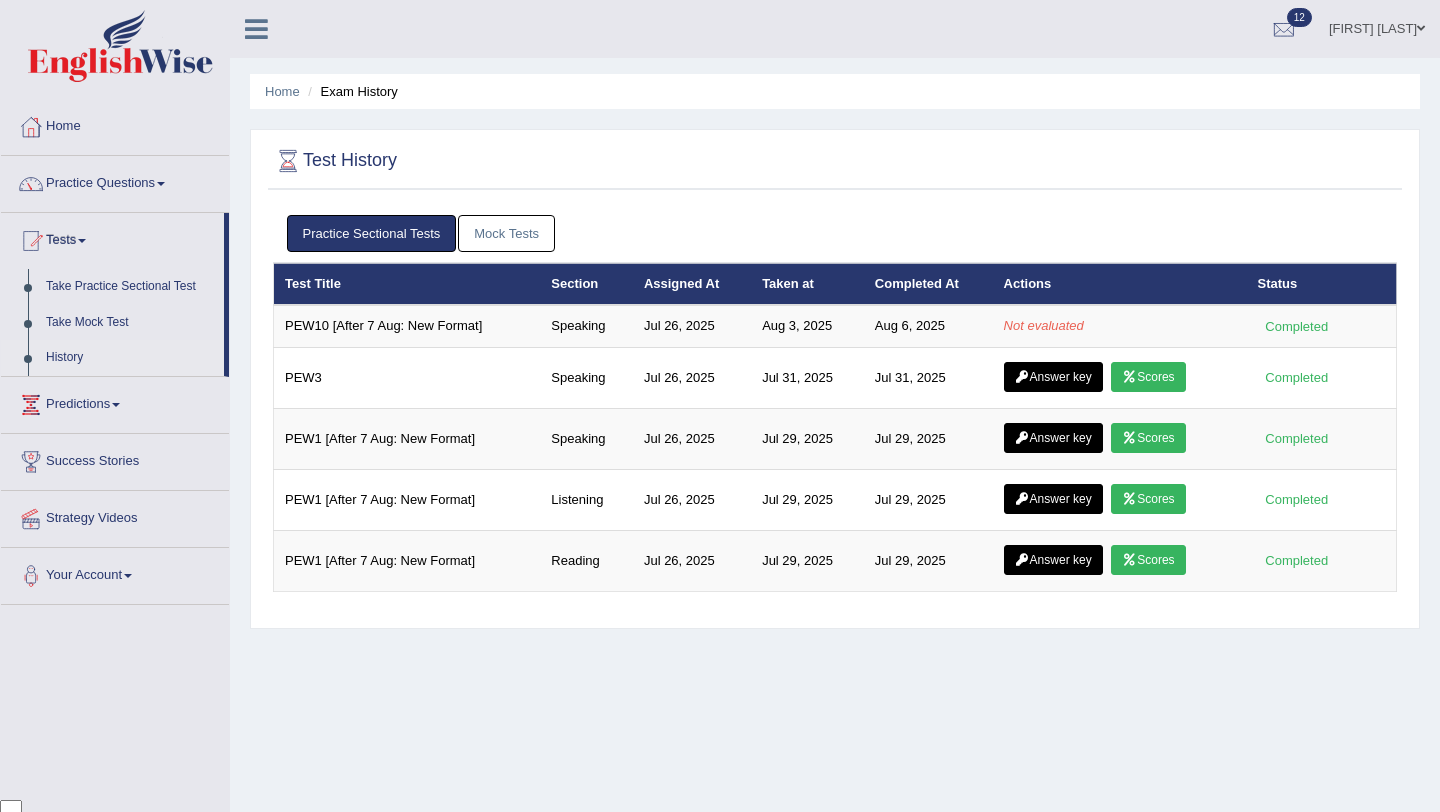 click on "Practice Questions" at bounding box center (115, 181) 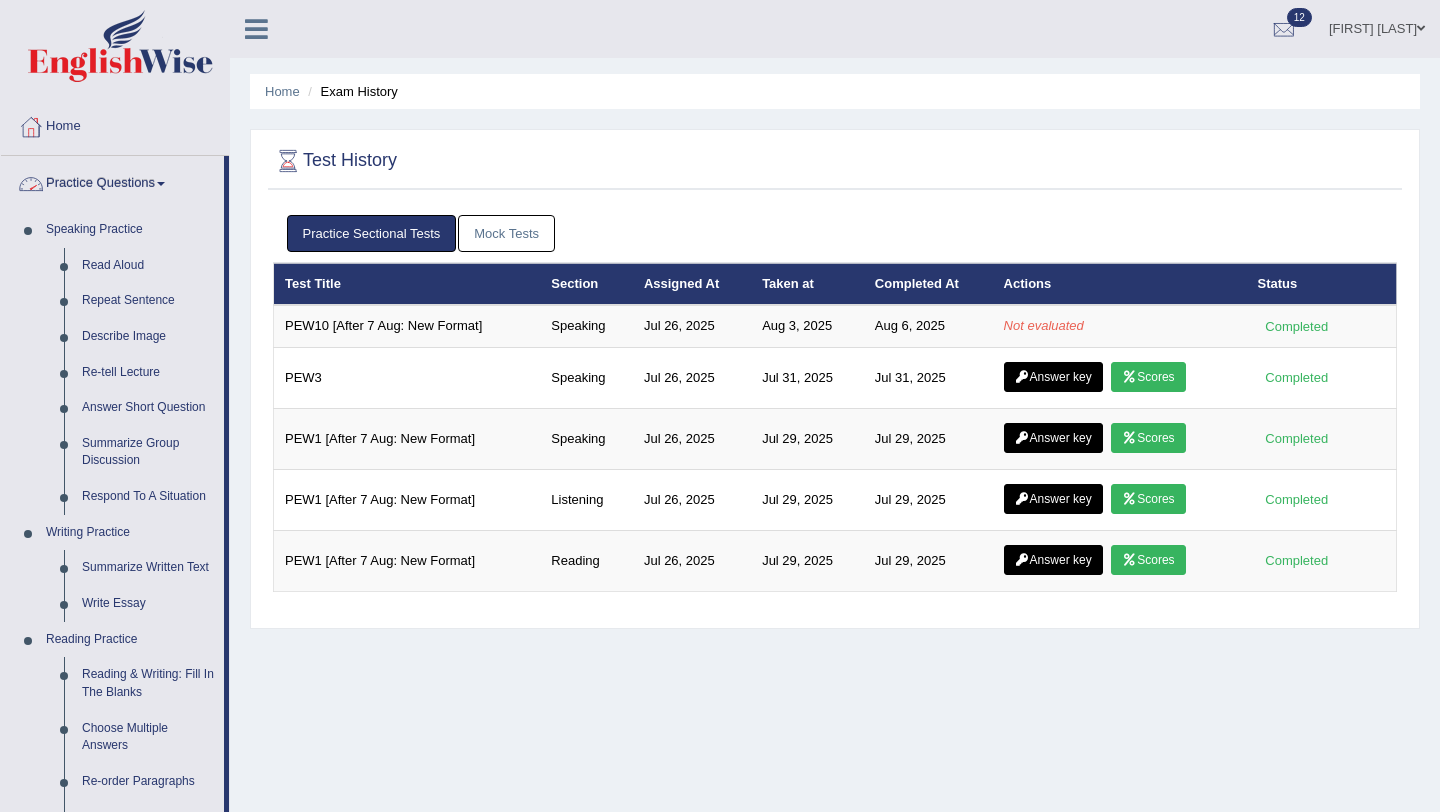 click on "Practice Questions" at bounding box center (112, 181) 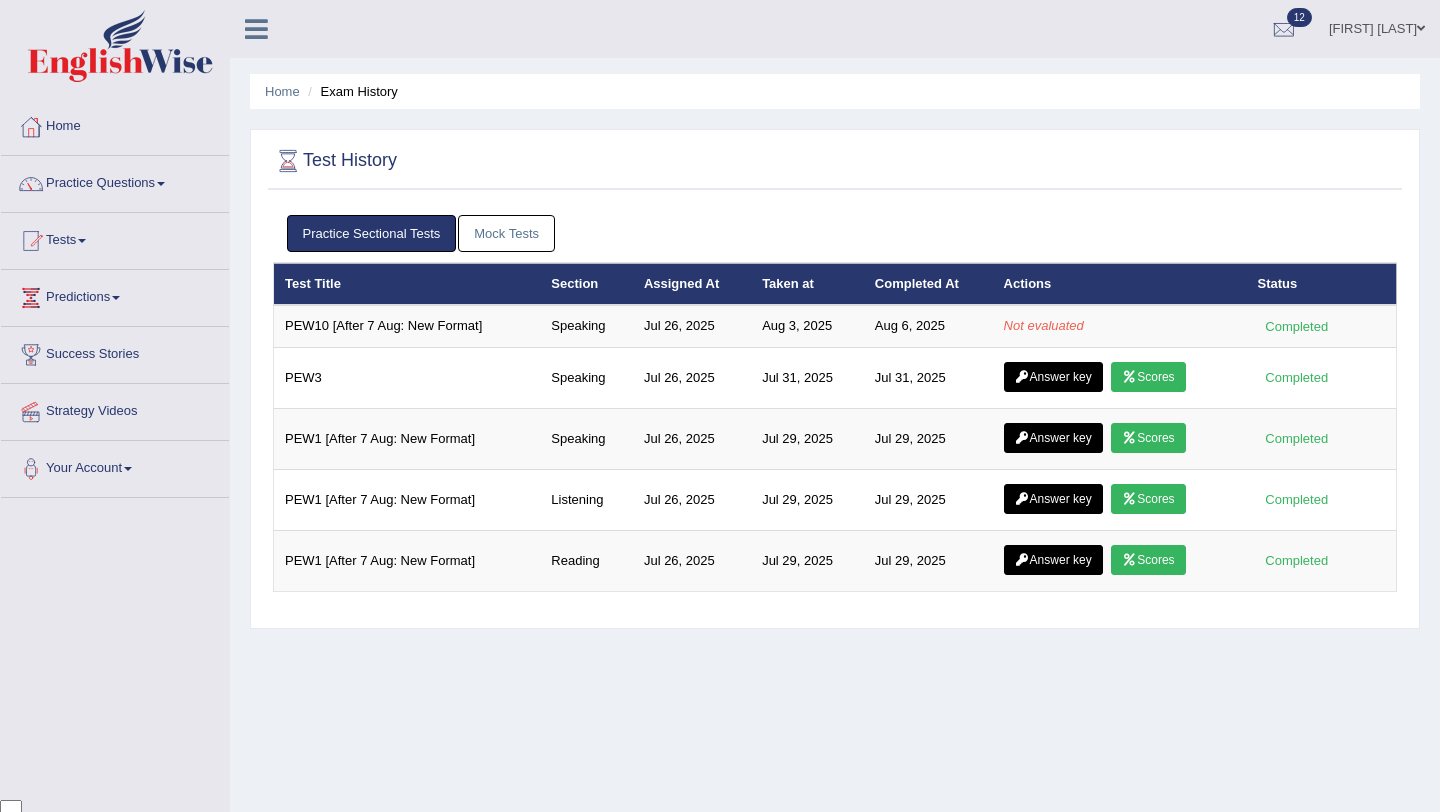 click on "Practice Questions" at bounding box center (115, 181) 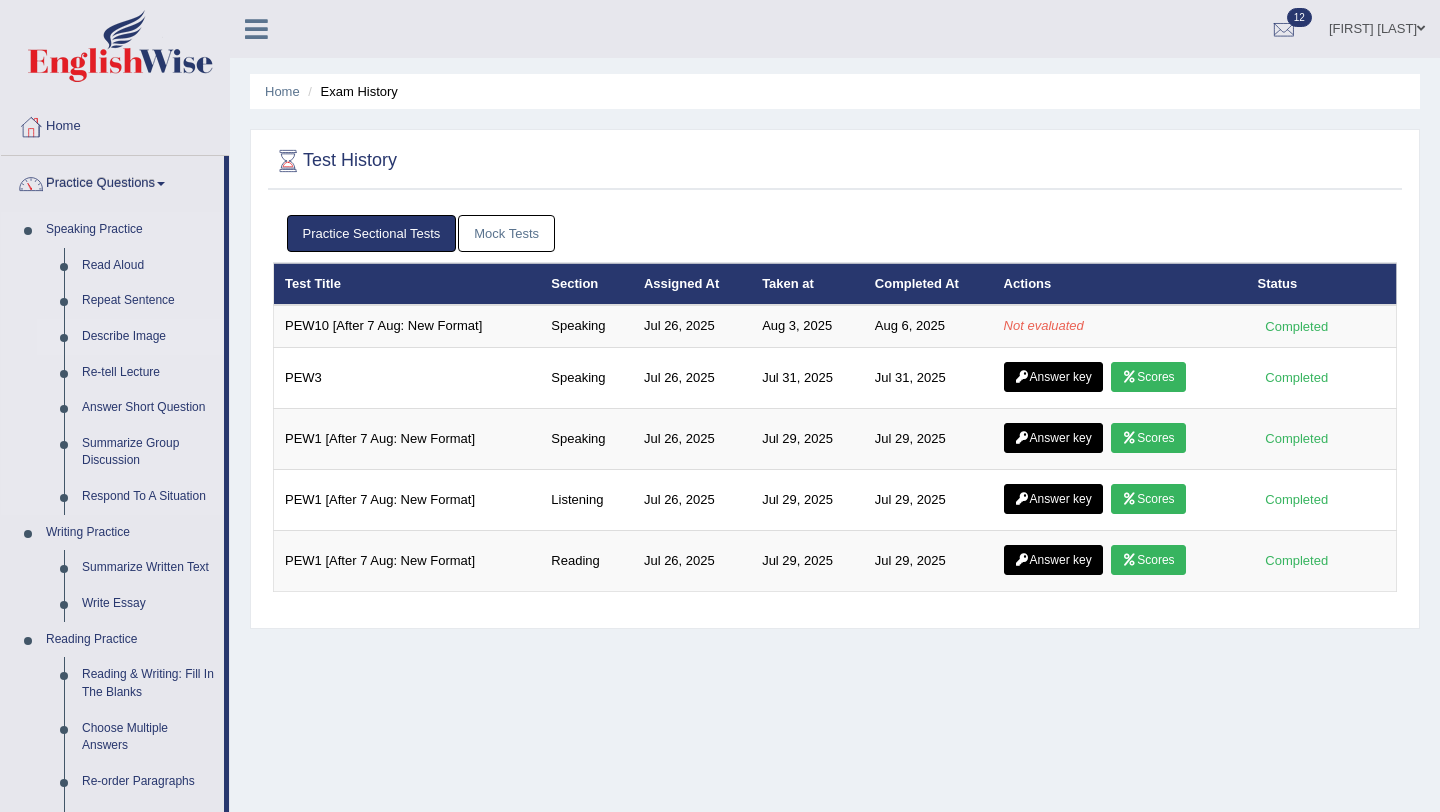 click on "Describe Image" at bounding box center [148, 337] 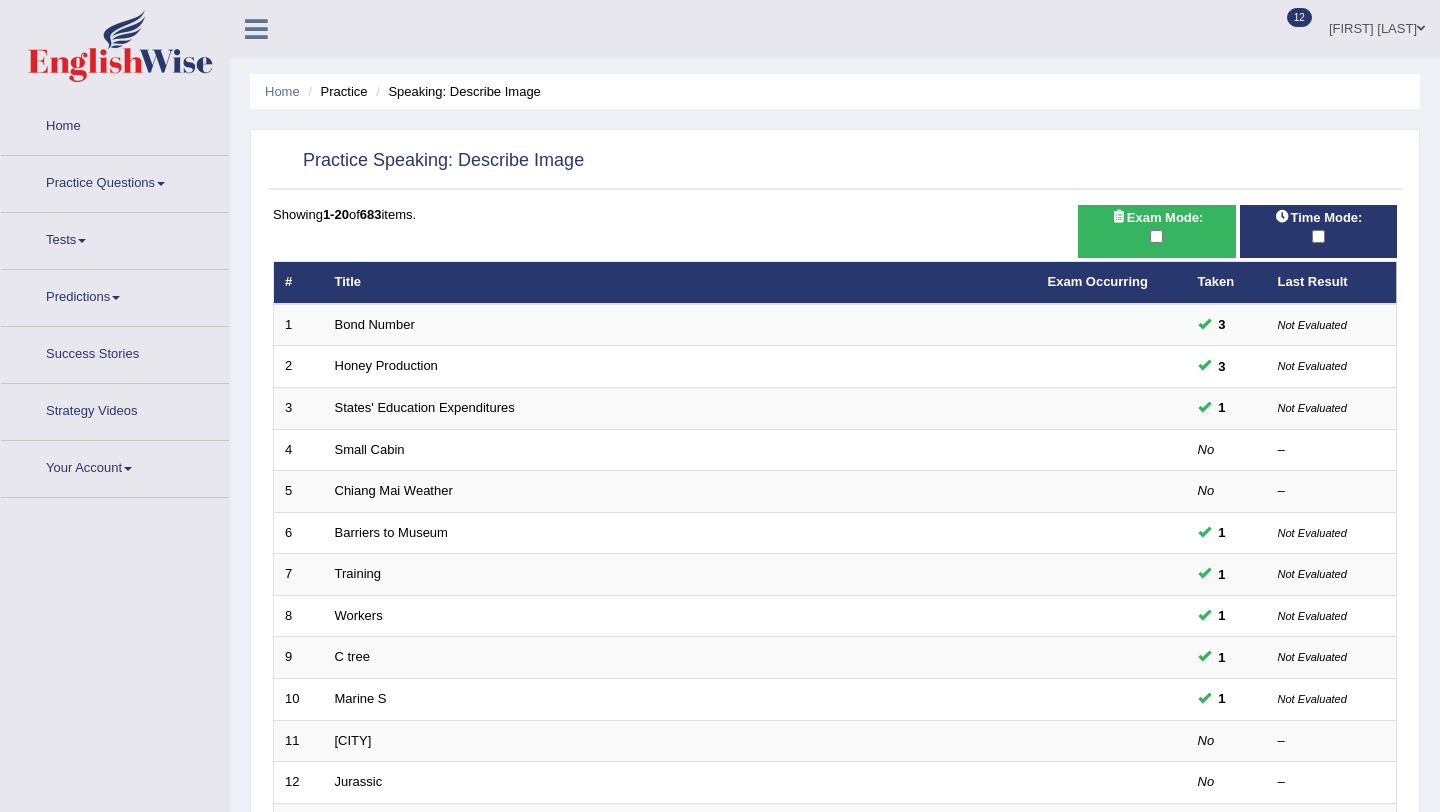 scroll, scrollTop: 0, scrollLeft: 0, axis: both 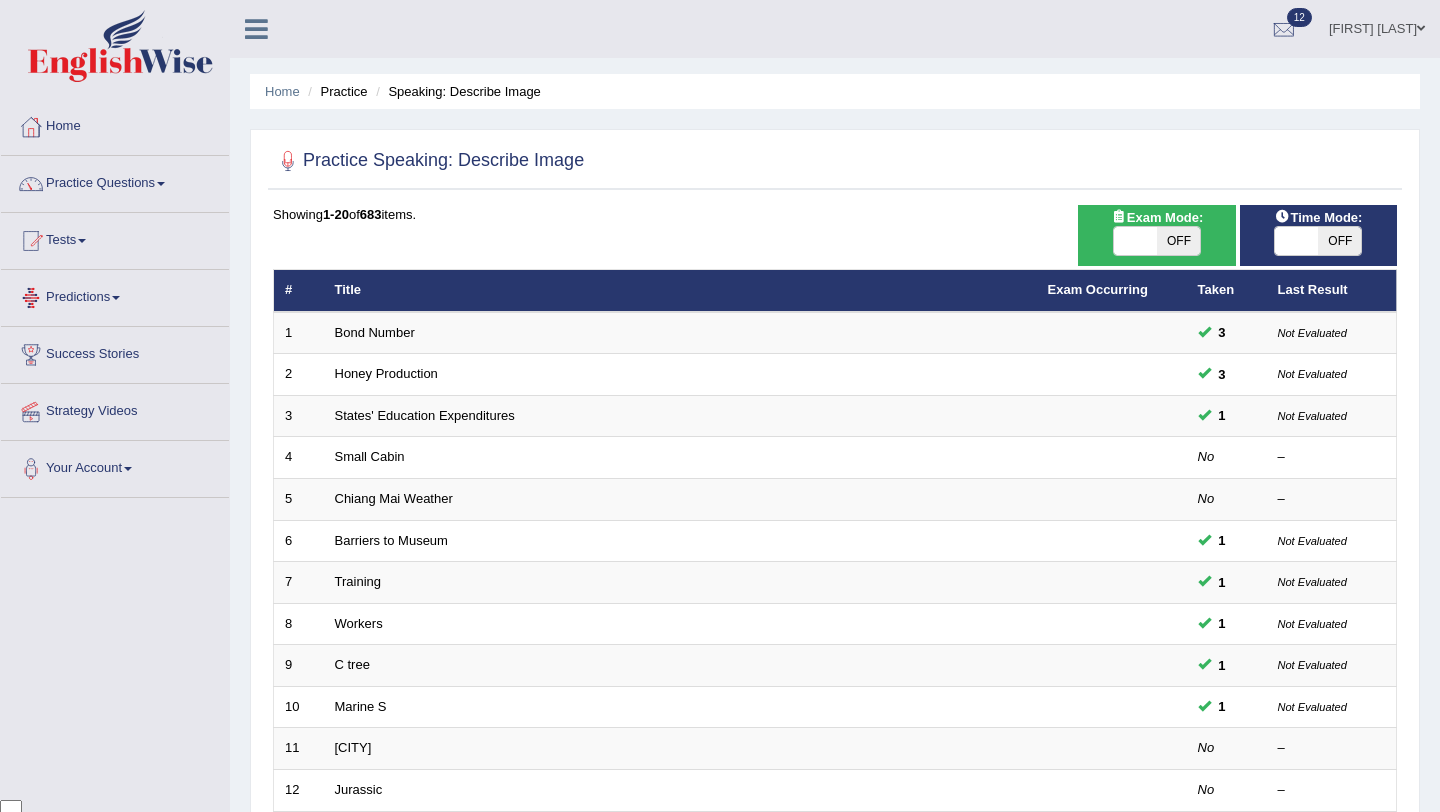 click on "OFF" at bounding box center (1178, 241) 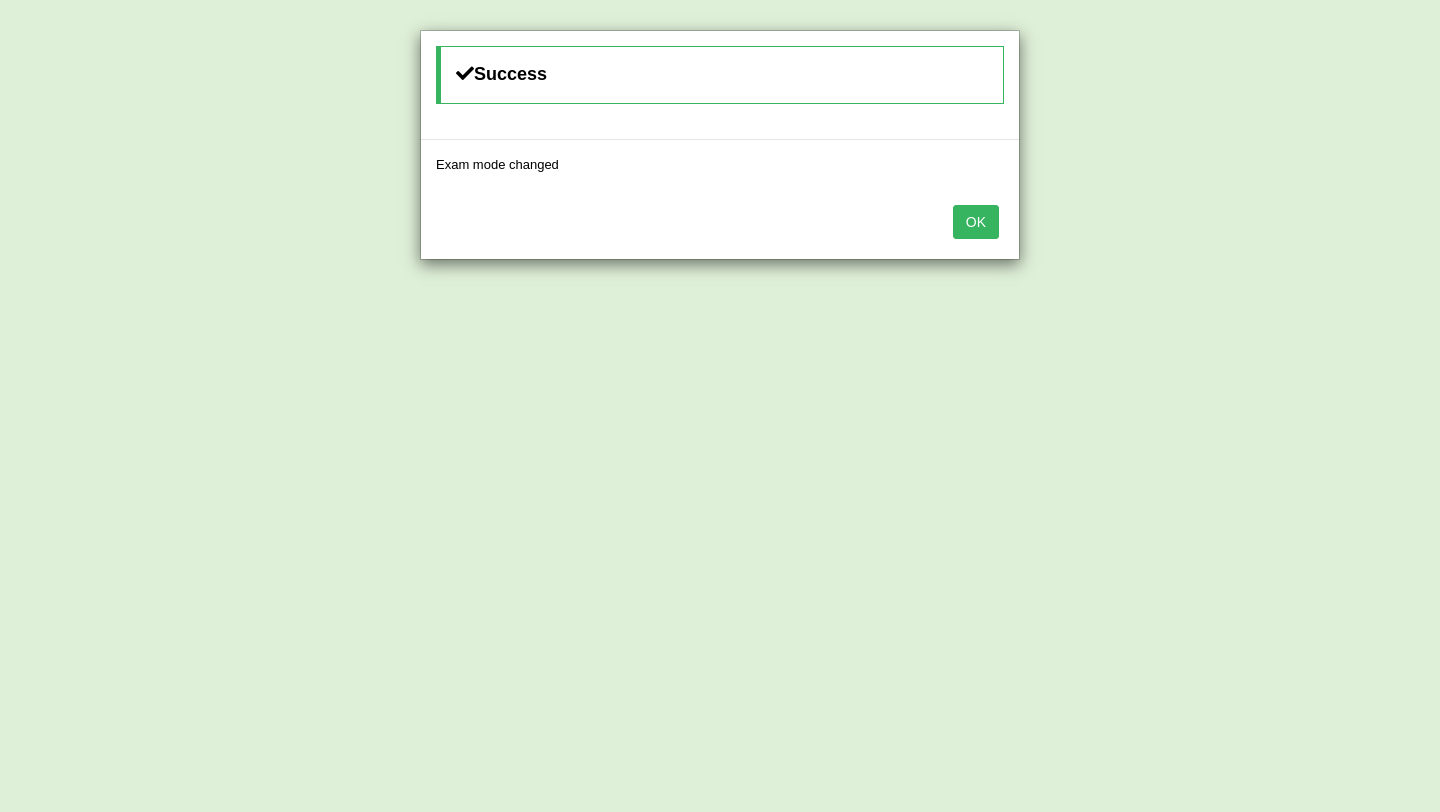 click on "OK" at bounding box center (976, 222) 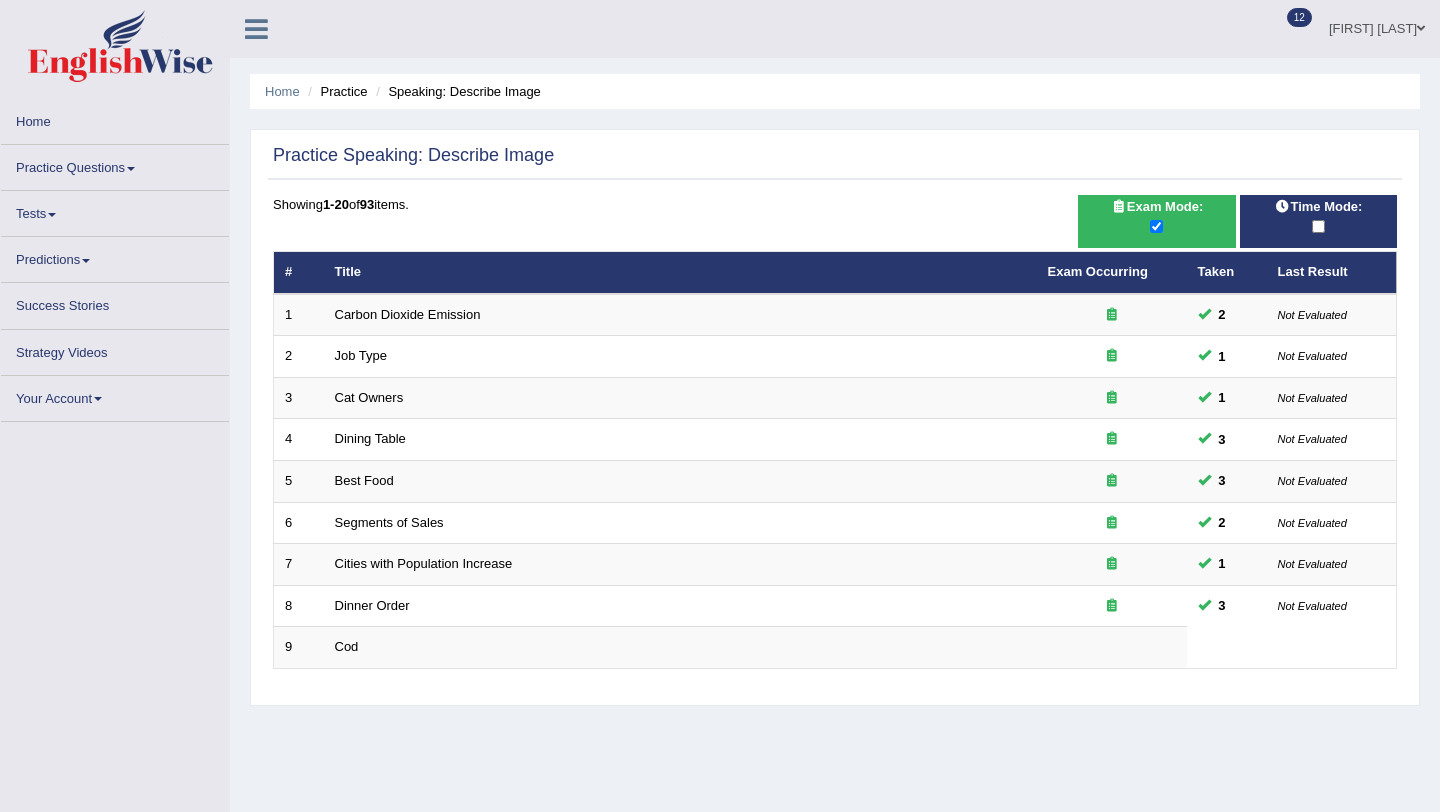 click on "Toggle navigation
Home
Practice Questions   Speaking Practice Read Aloud
Repeat Sentence
Describe Image
Re-tell Lecture
Answer Short Question
Summarize Group Discussion
Respond To A Situation
Writing Practice  Summarize Written Text
Write Essay
Reading Practice  Reading & Writing: Fill In The Blanks
Choose Multiple Answers
Re-order Paragraphs
Fill In The Blanks
Choose Single Answer
Listening Practice  Summarize Spoken Text
Highlight Incorrect Words
Highlight Correct Summary
Select Missing Word
Choose Single Answer
Choose Multiple Answers
Fill In The Blanks
Write From Dictation
Pronunciation
Tests  Take Practice Sectional Test" at bounding box center [720, 406] 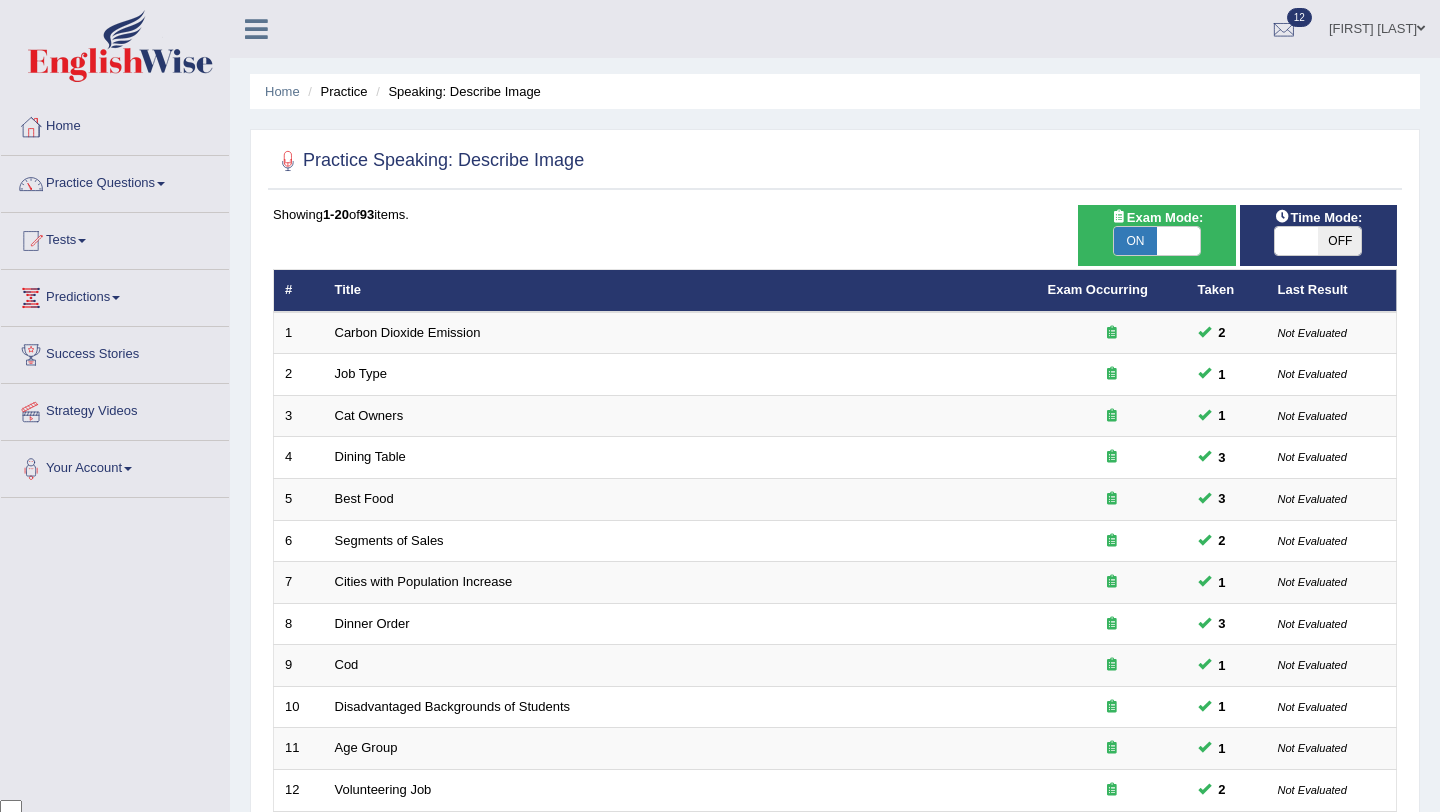 click on "OFF" at bounding box center [1339, 241] 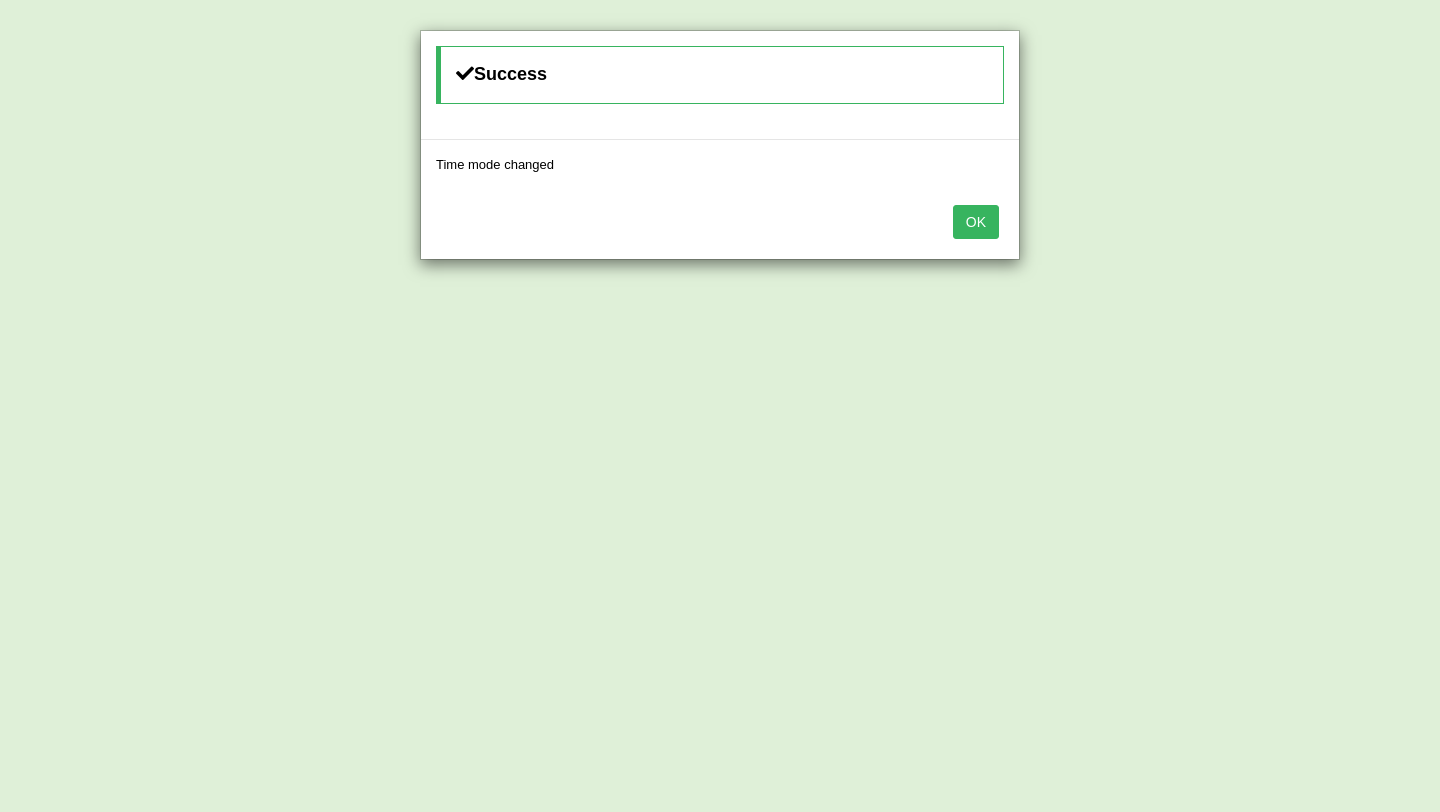 click on "OK" at bounding box center (976, 222) 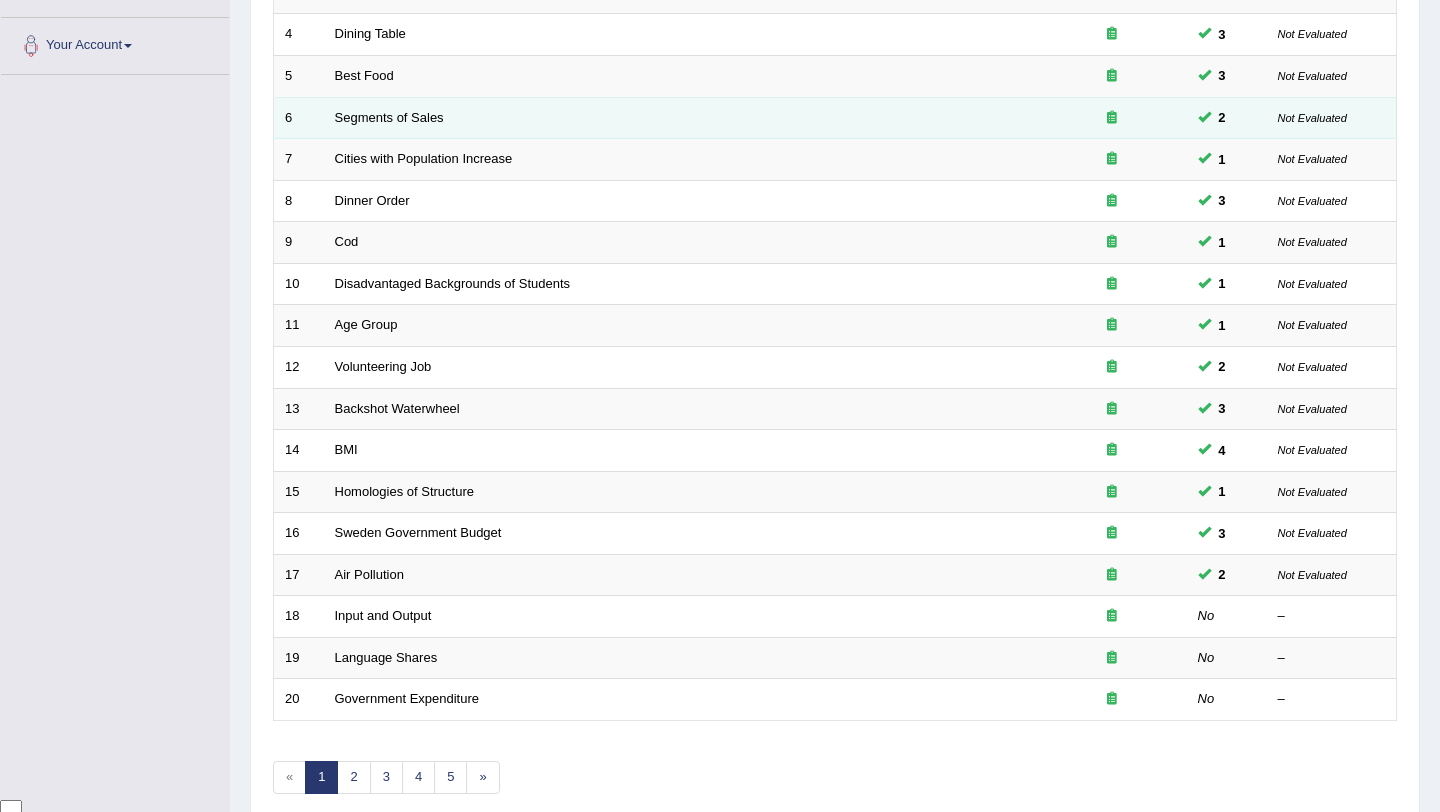 scroll, scrollTop: 512, scrollLeft: 0, axis: vertical 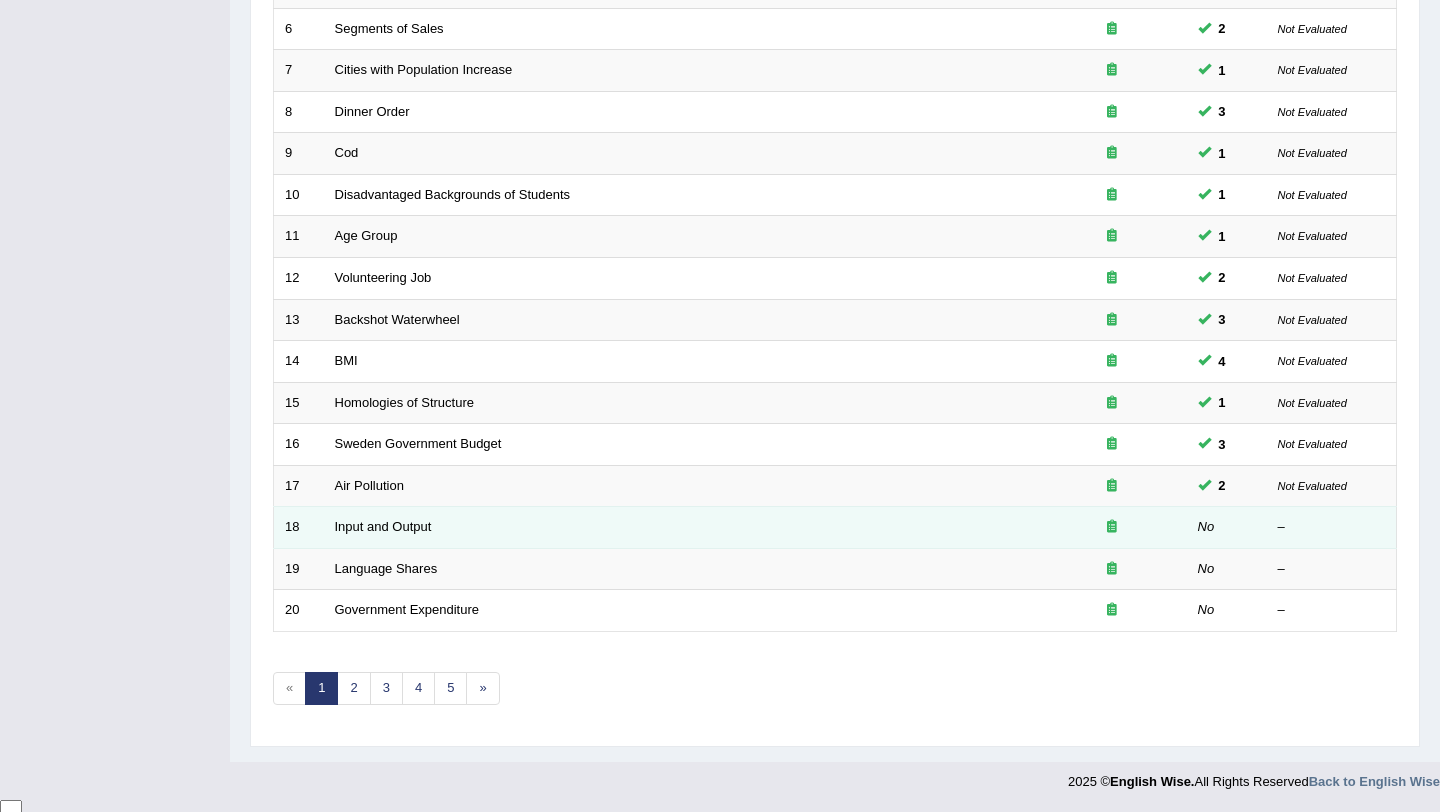 click on "Input and Output" at bounding box center [680, 528] 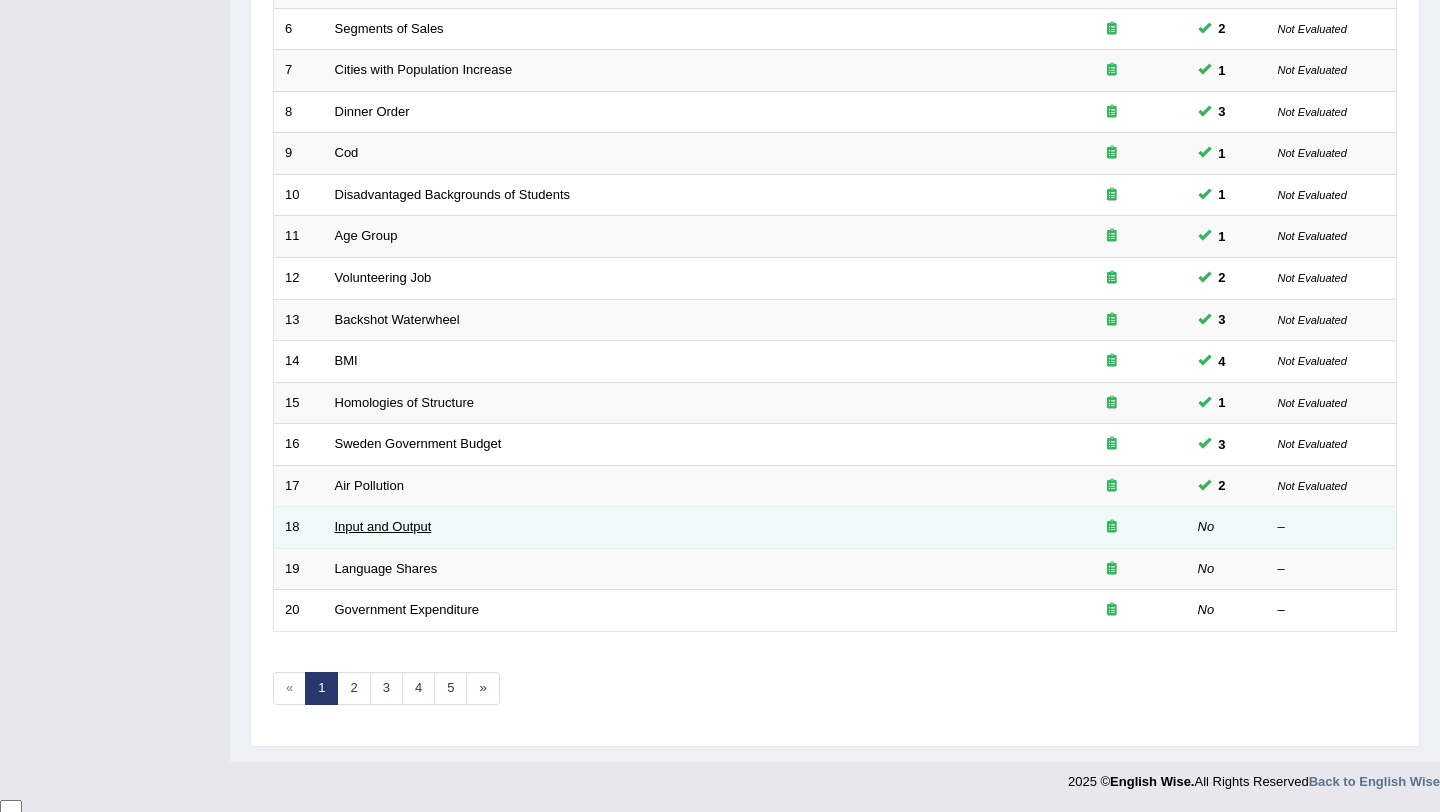 click on "Input and Output" at bounding box center [383, 526] 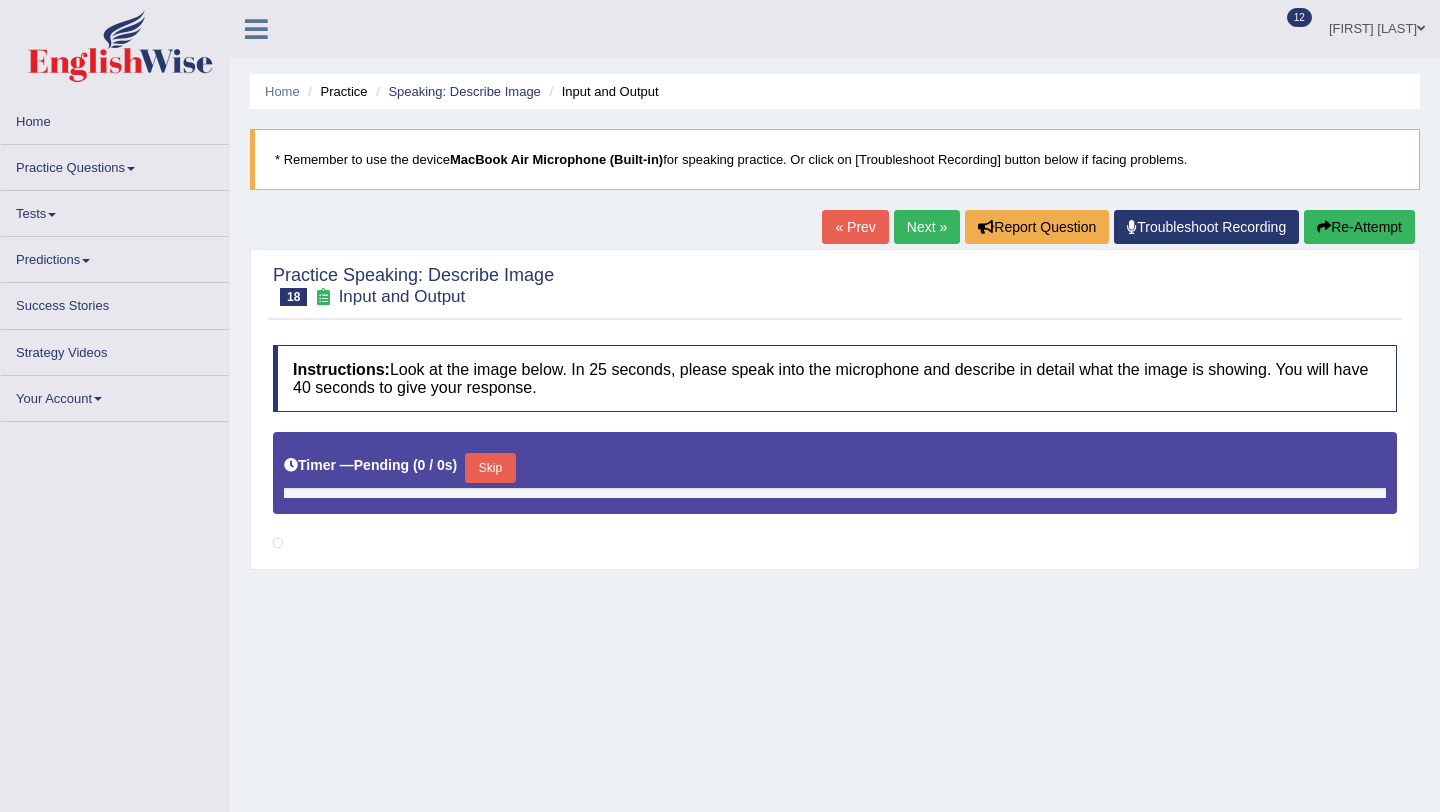 scroll, scrollTop: 0, scrollLeft: 0, axis: both 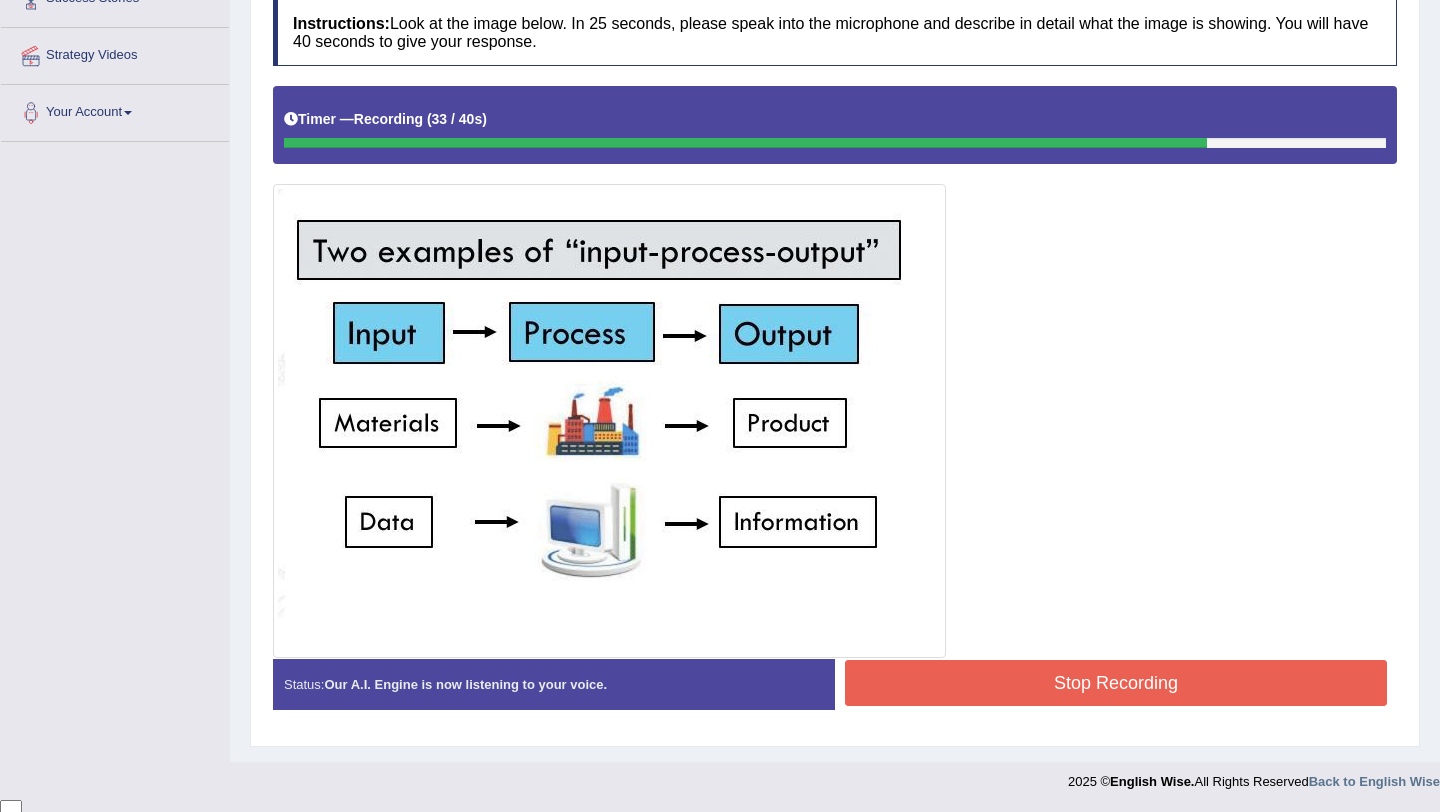 click on "Stop Recording" at bounding box center (1116, 683) 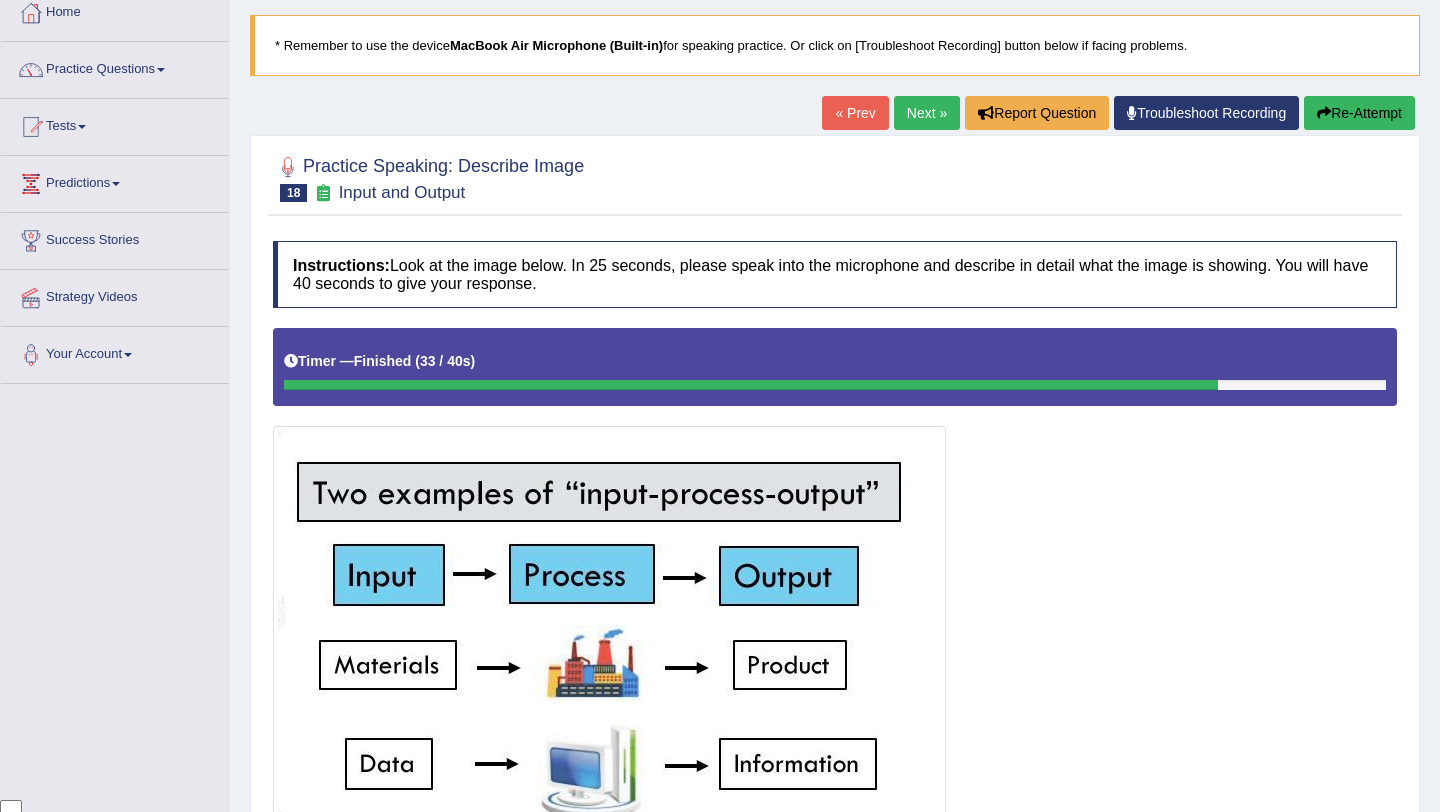 scroll, scrollTop: 115, scrollLeft: 0, axis: vertical 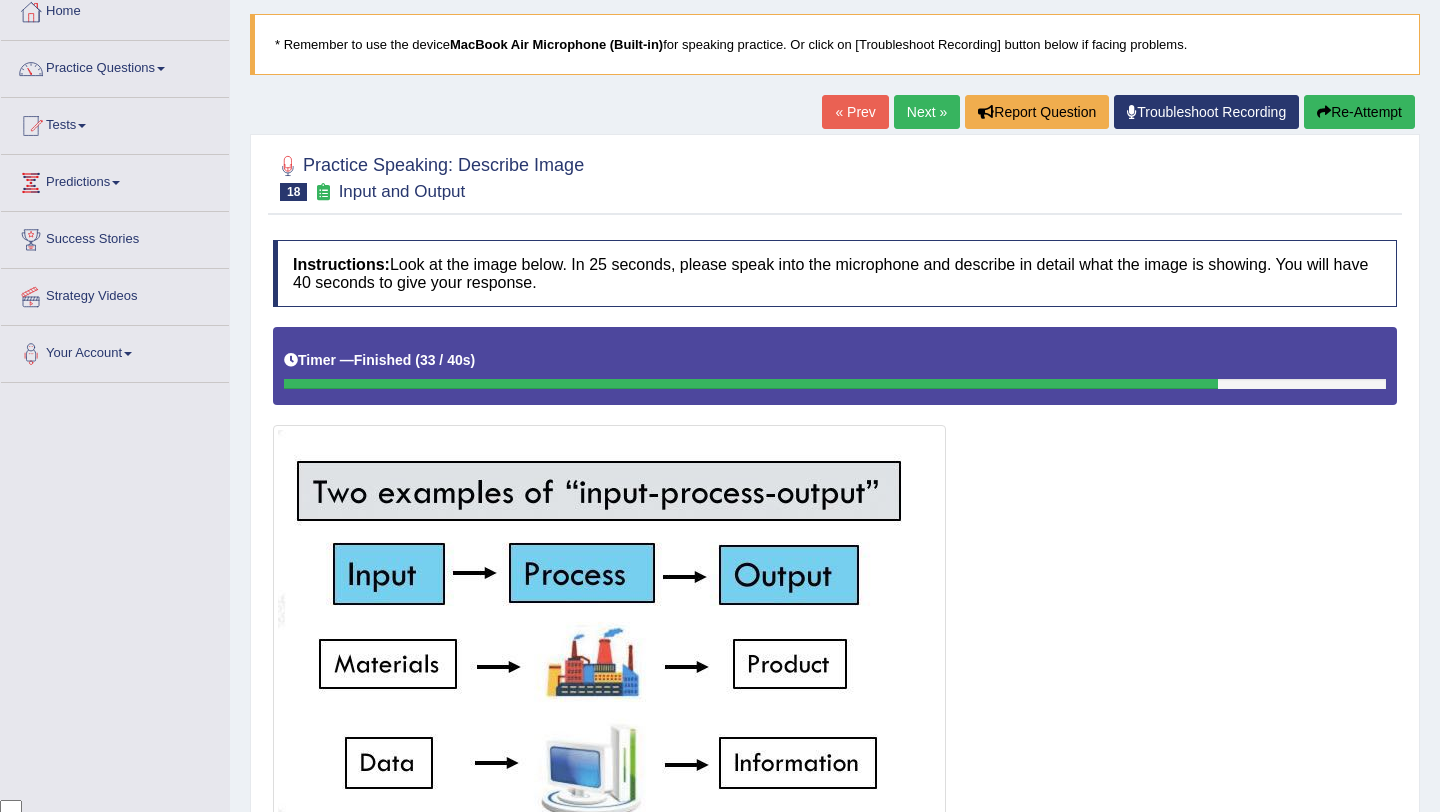 click on "Re-Attempt" at bounding box center (1359, 112) 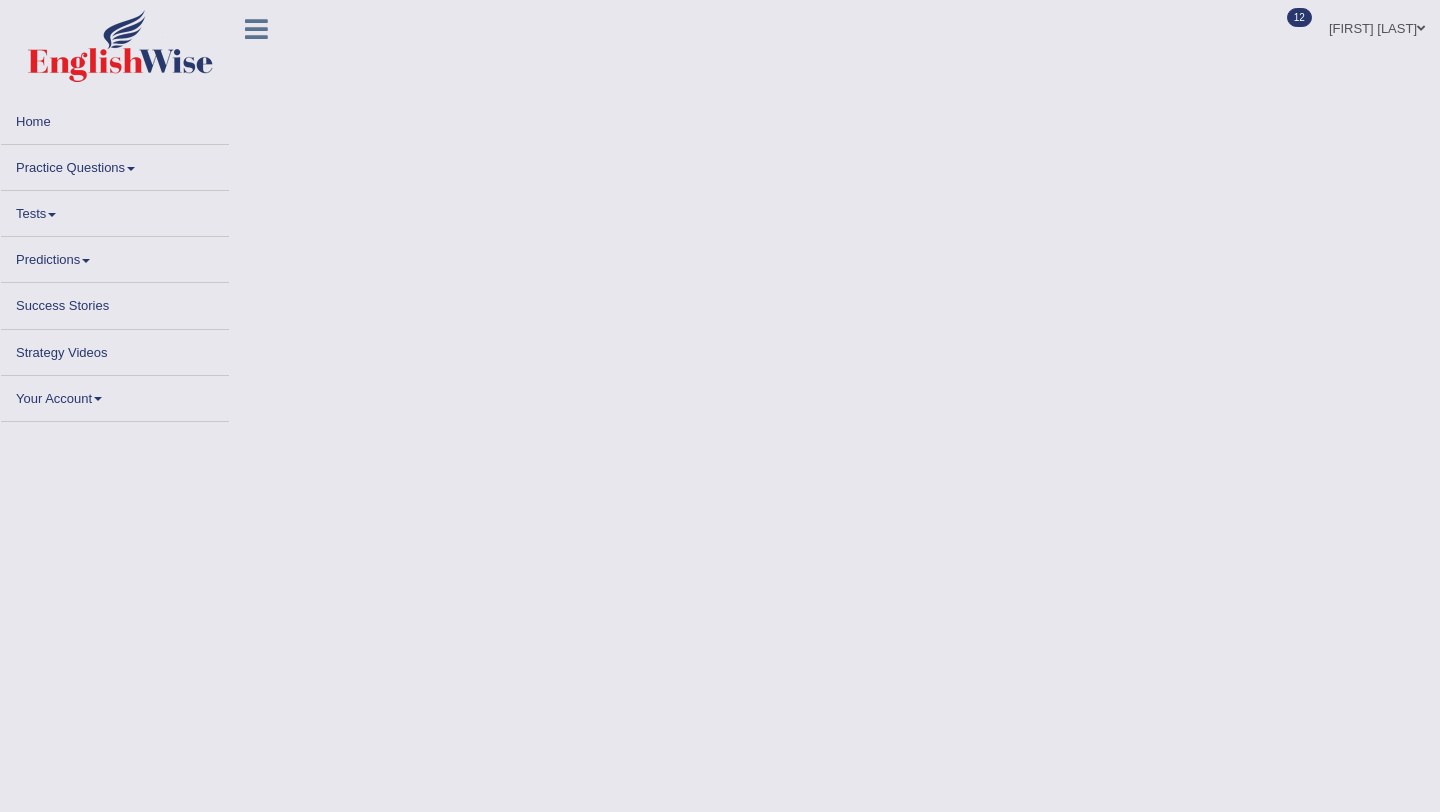 scroll, scrollTop: 0, scrollLeft: 0, axis: both 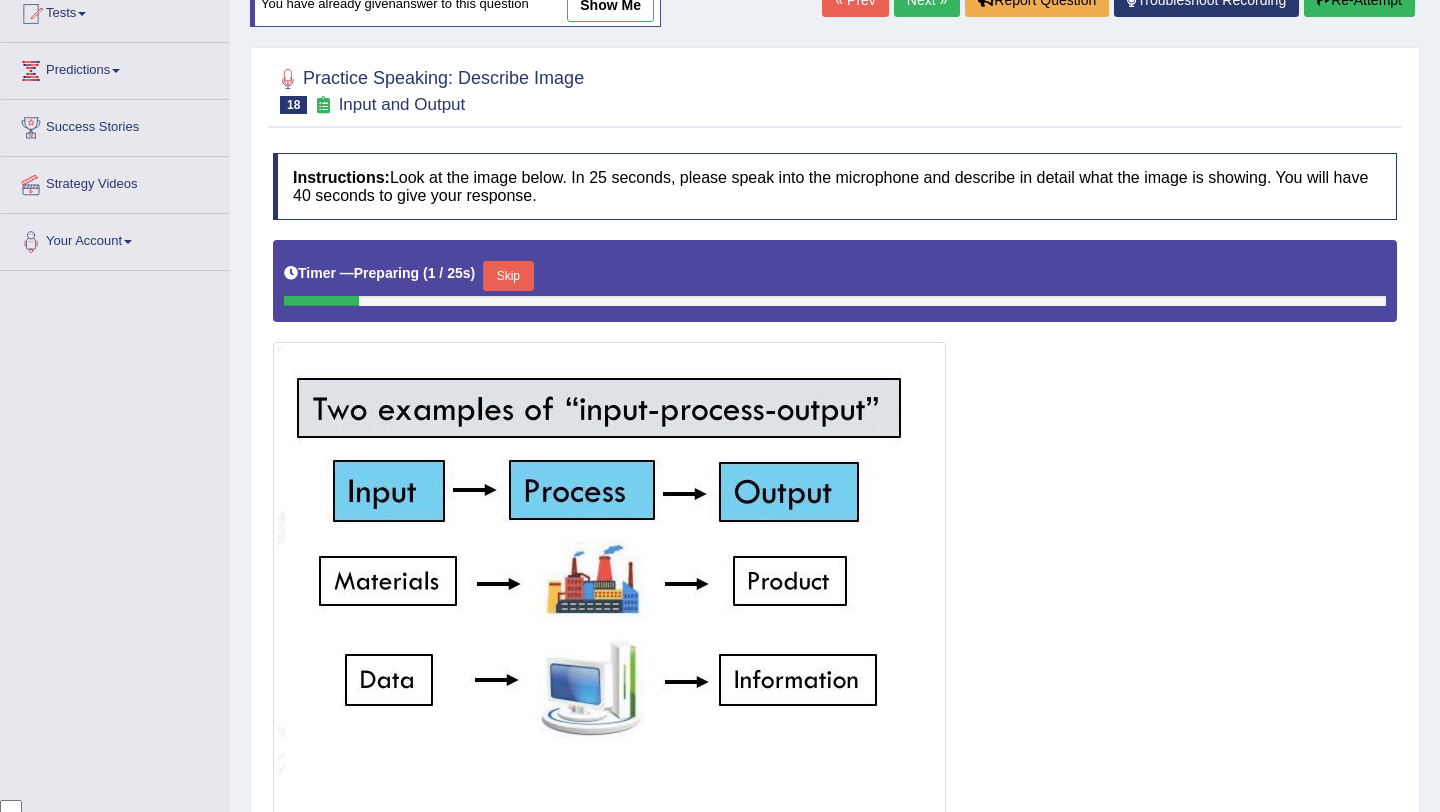 click on "Skip" at bounding box center [508, 276] 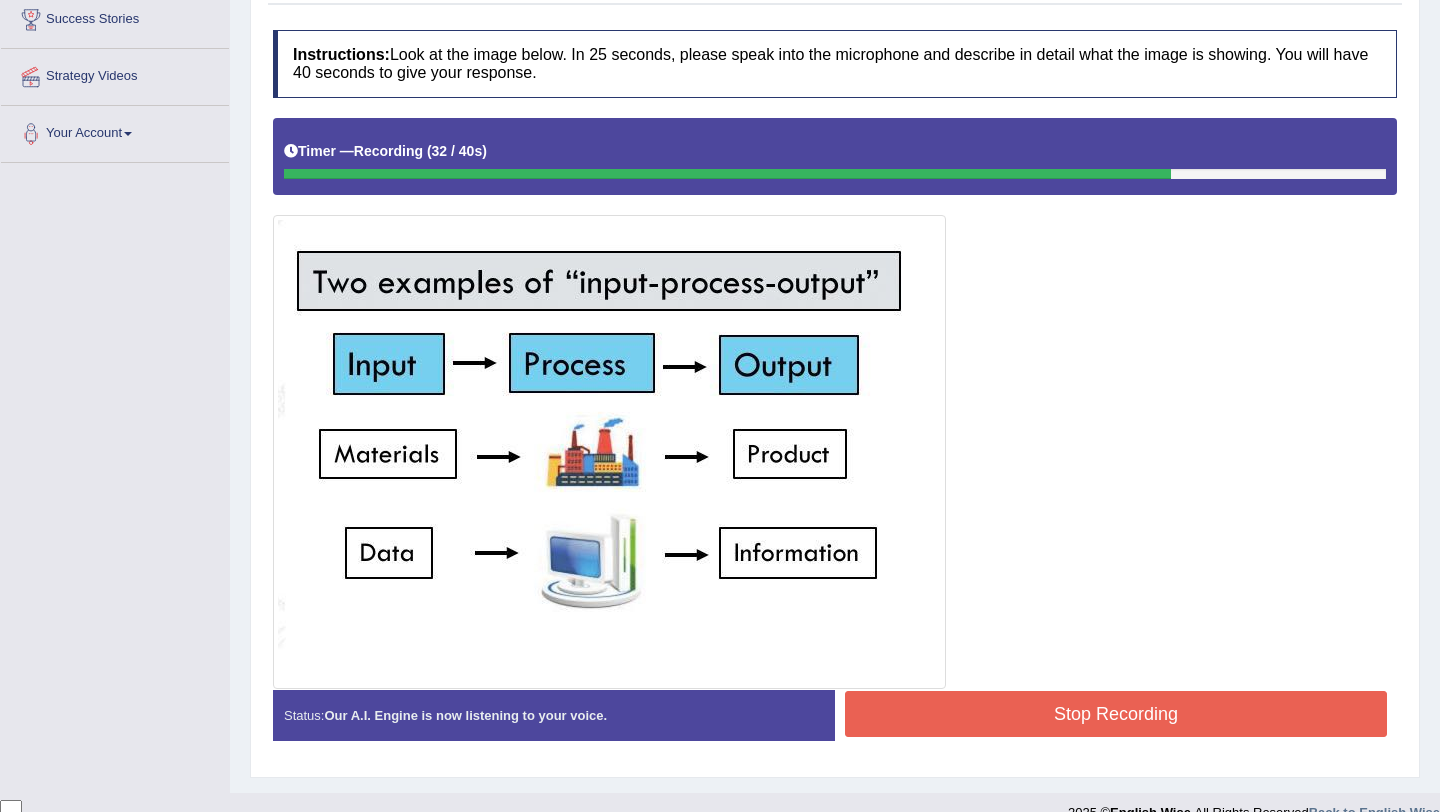 scroll, scrollTop: 366, scrollLeft: 0, axis: vertical 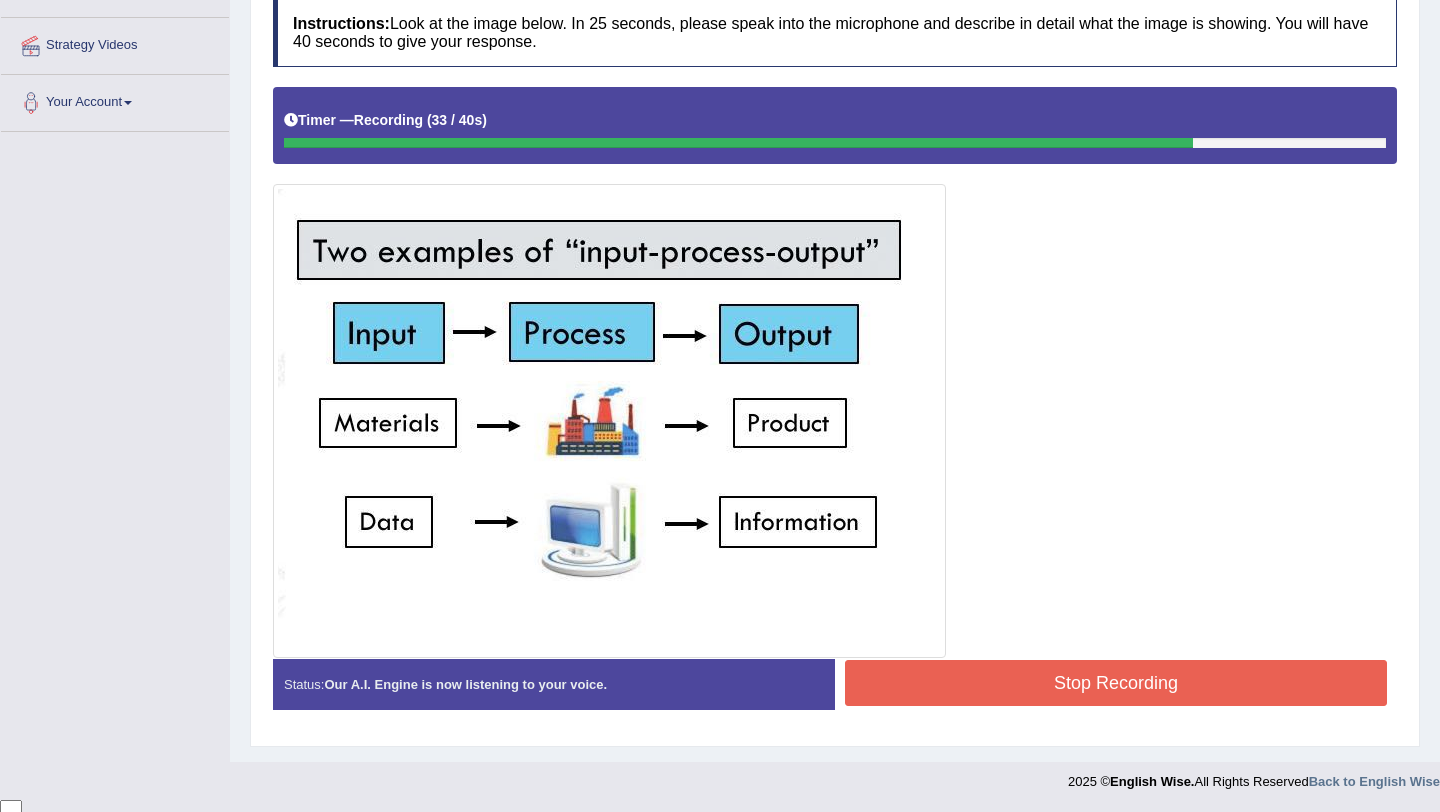 click on "Stop Recording" at bounding box center [1116, 683] 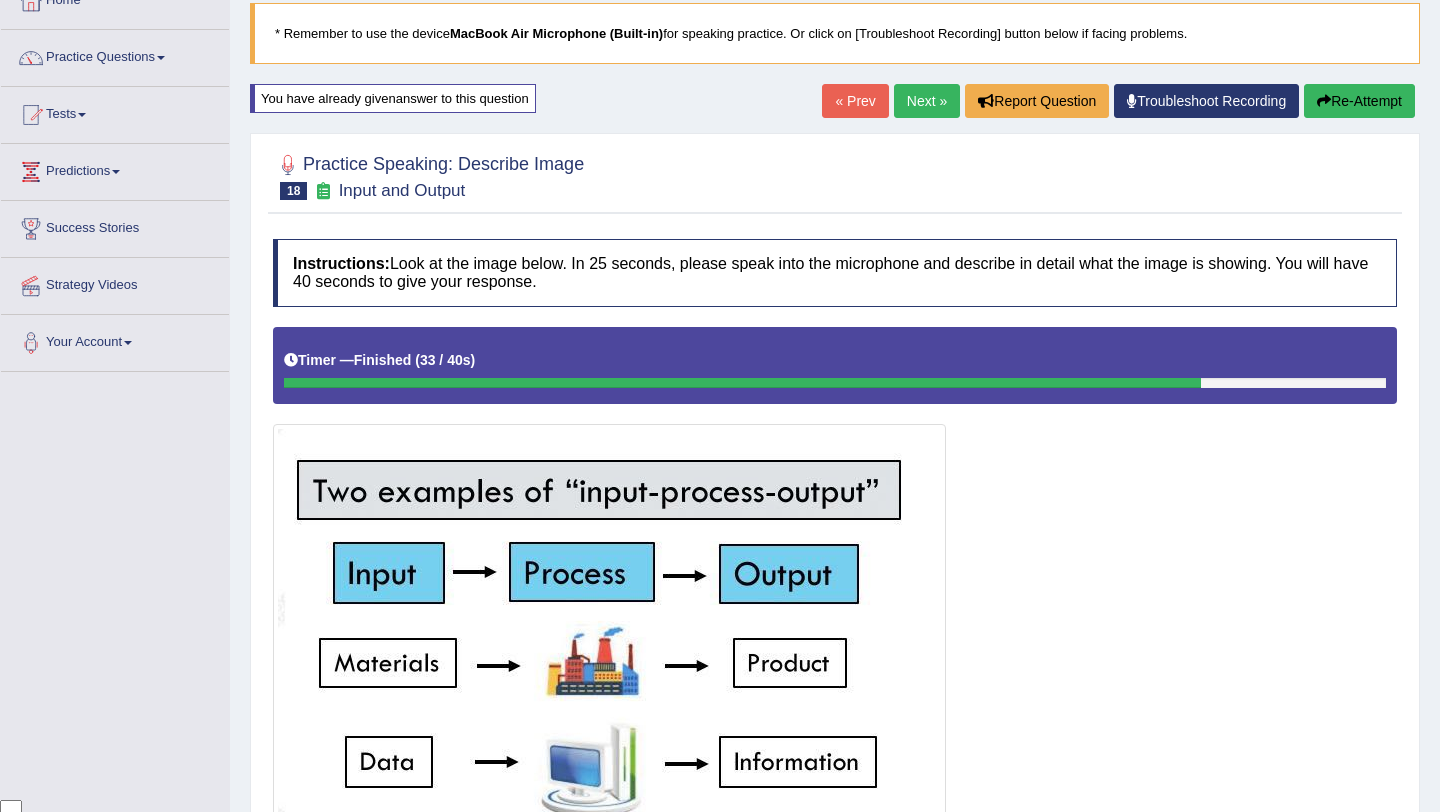 scroll, scrollTop: 124, scrollLeft: 0, axis: vertical 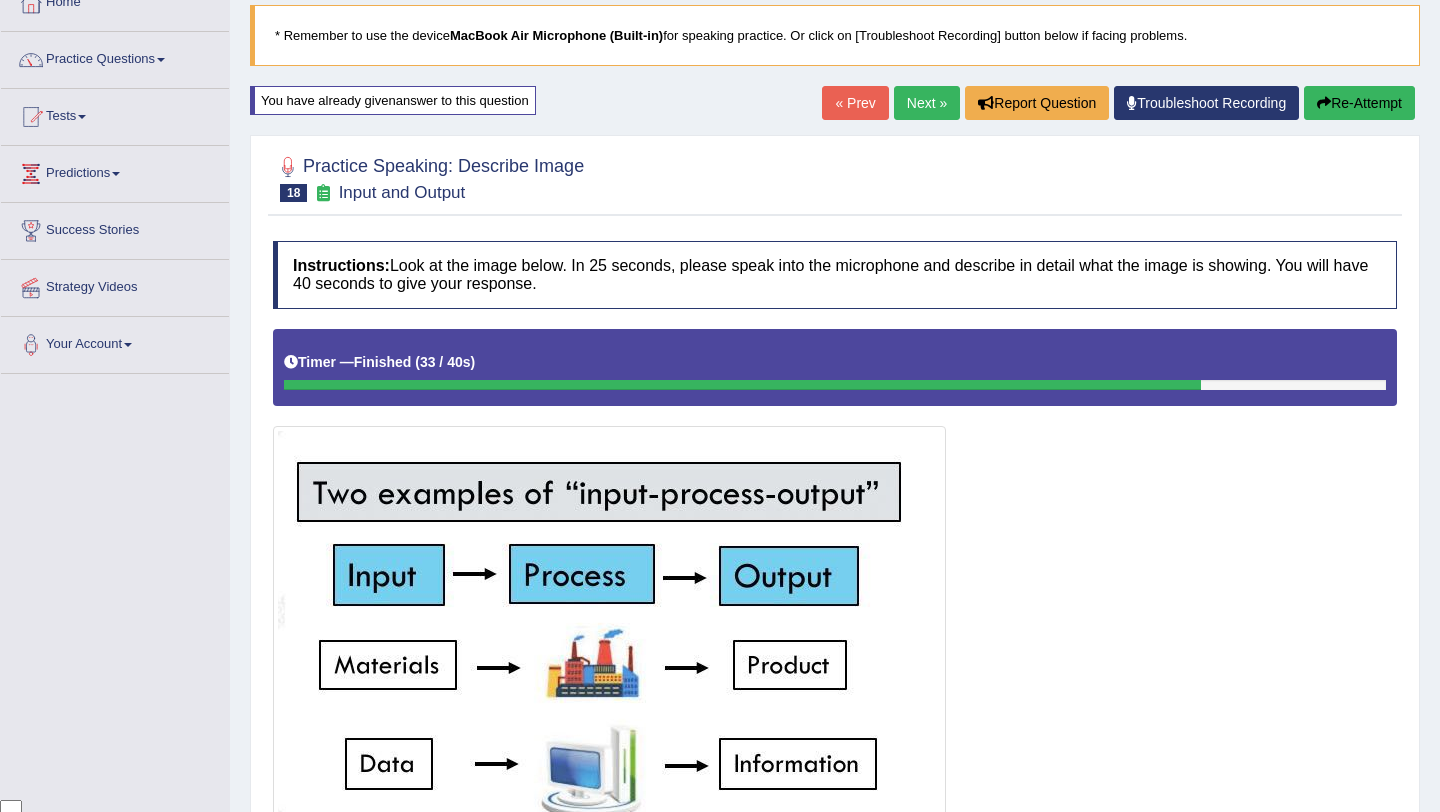 click on "Re-Attempt" at bounding box center (1359, 103) 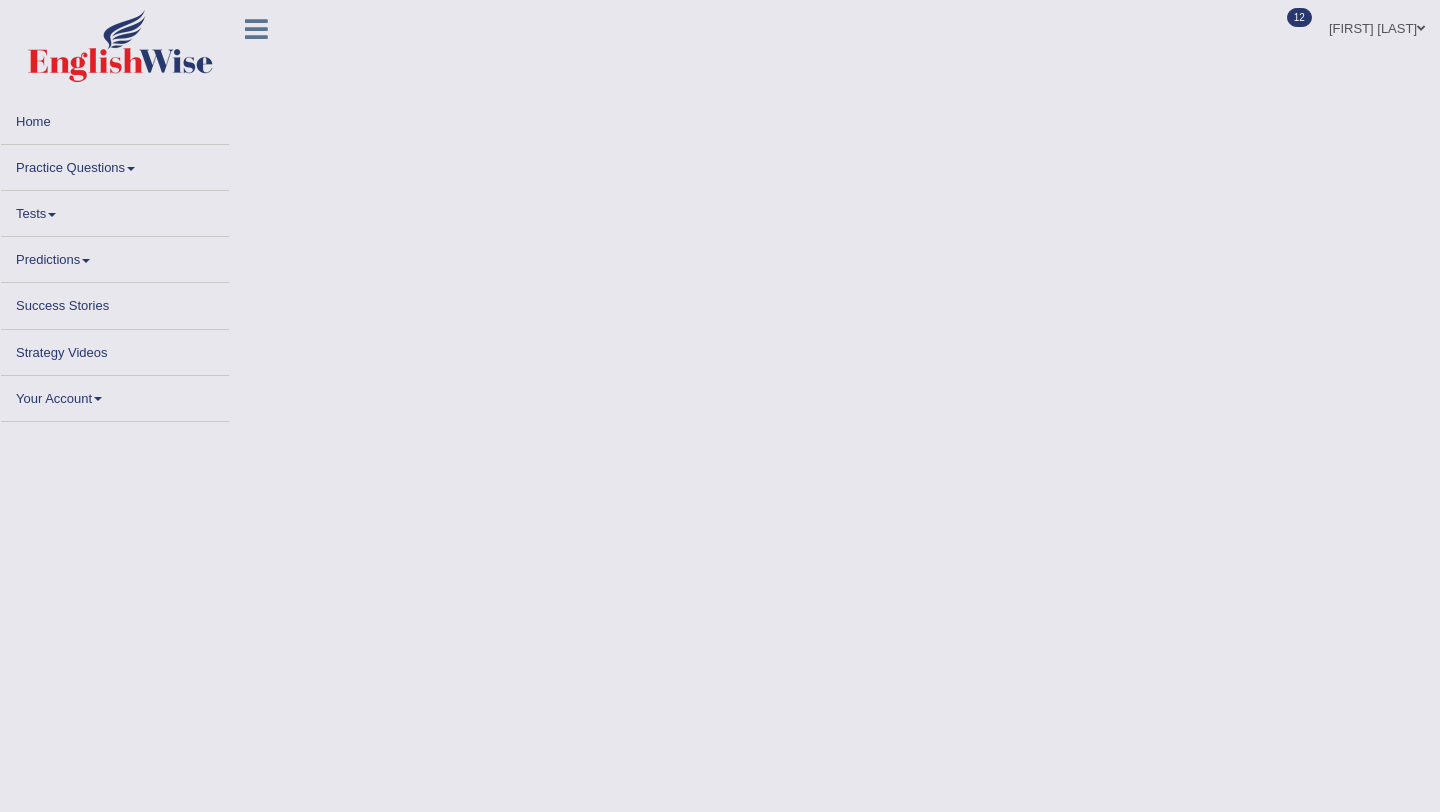 scroll, scrollTop: 124, scrollLeft: 0, axis: vertical 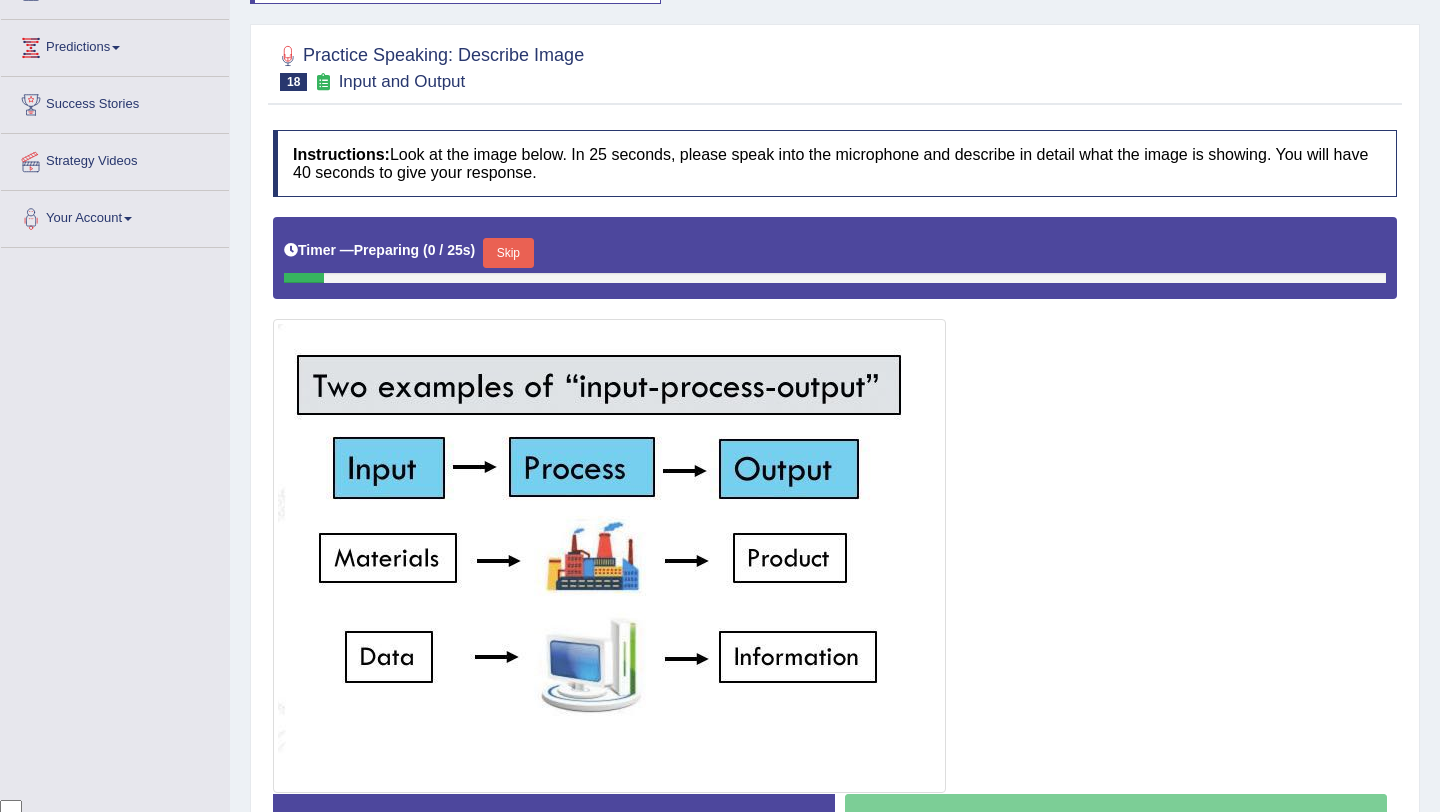 click on "Skip" at bounding box center [508, 253] 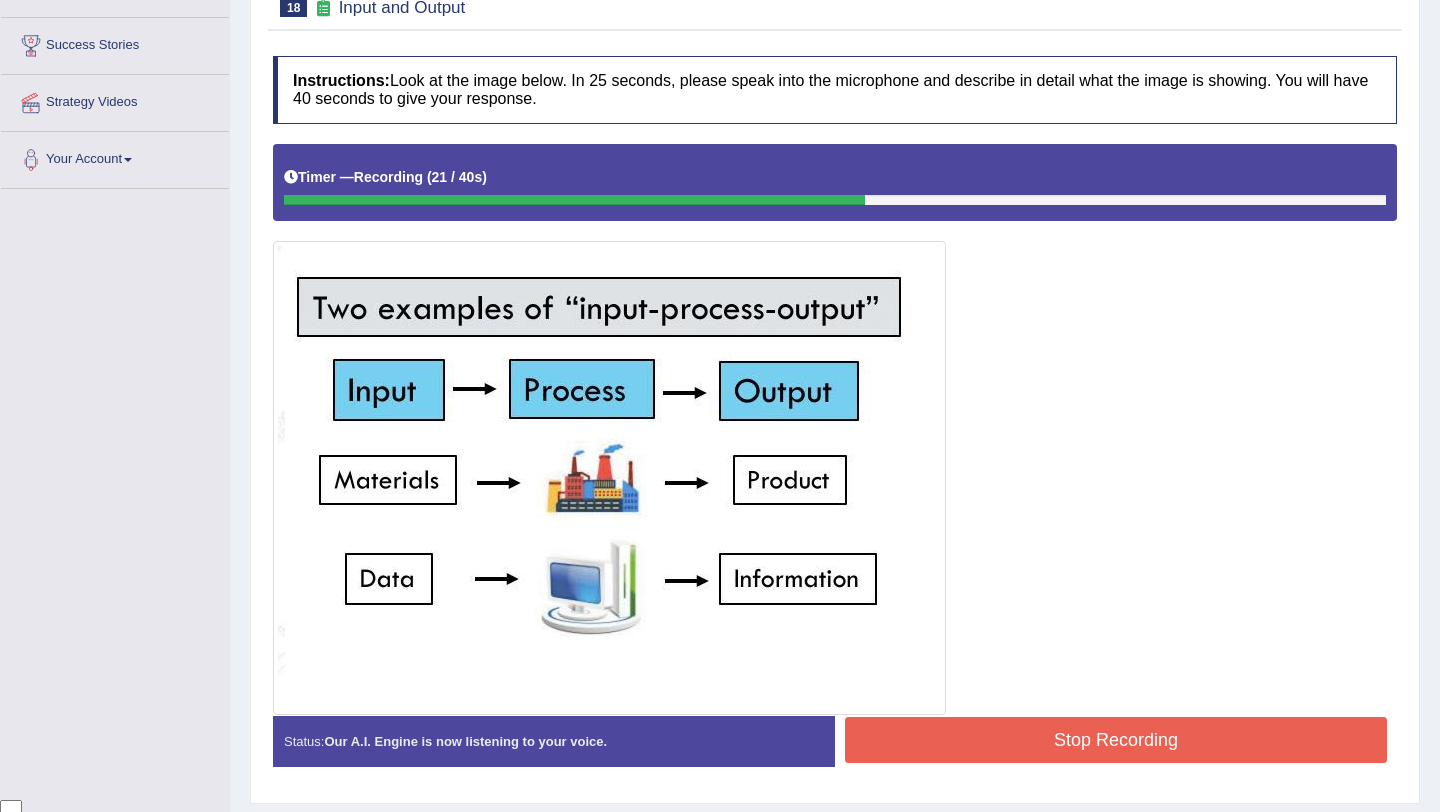 scroll, scrollTop: 333, scrollLeft: 0, axis: vertical 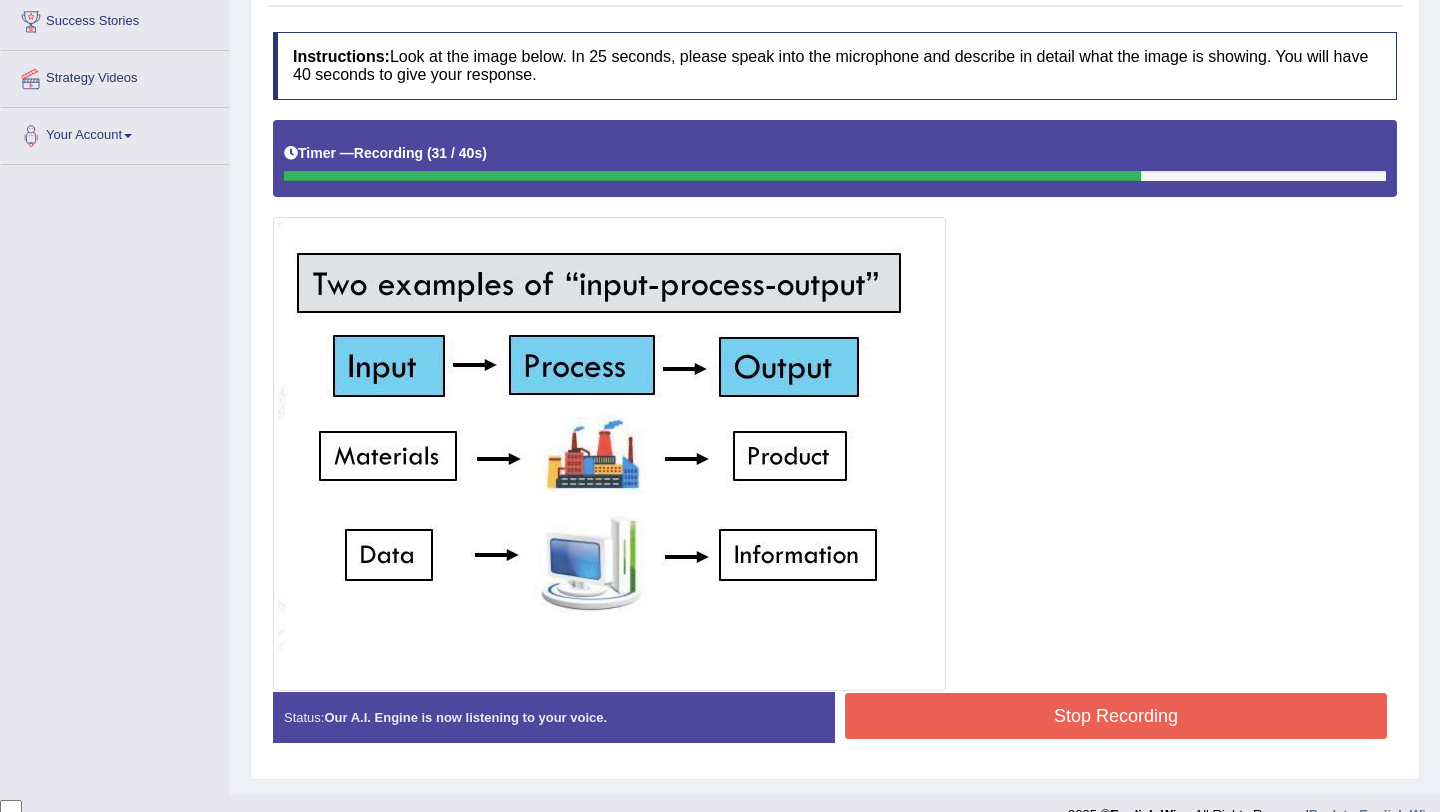 click on "Stop Recording" at bounding box center (1116, 716) 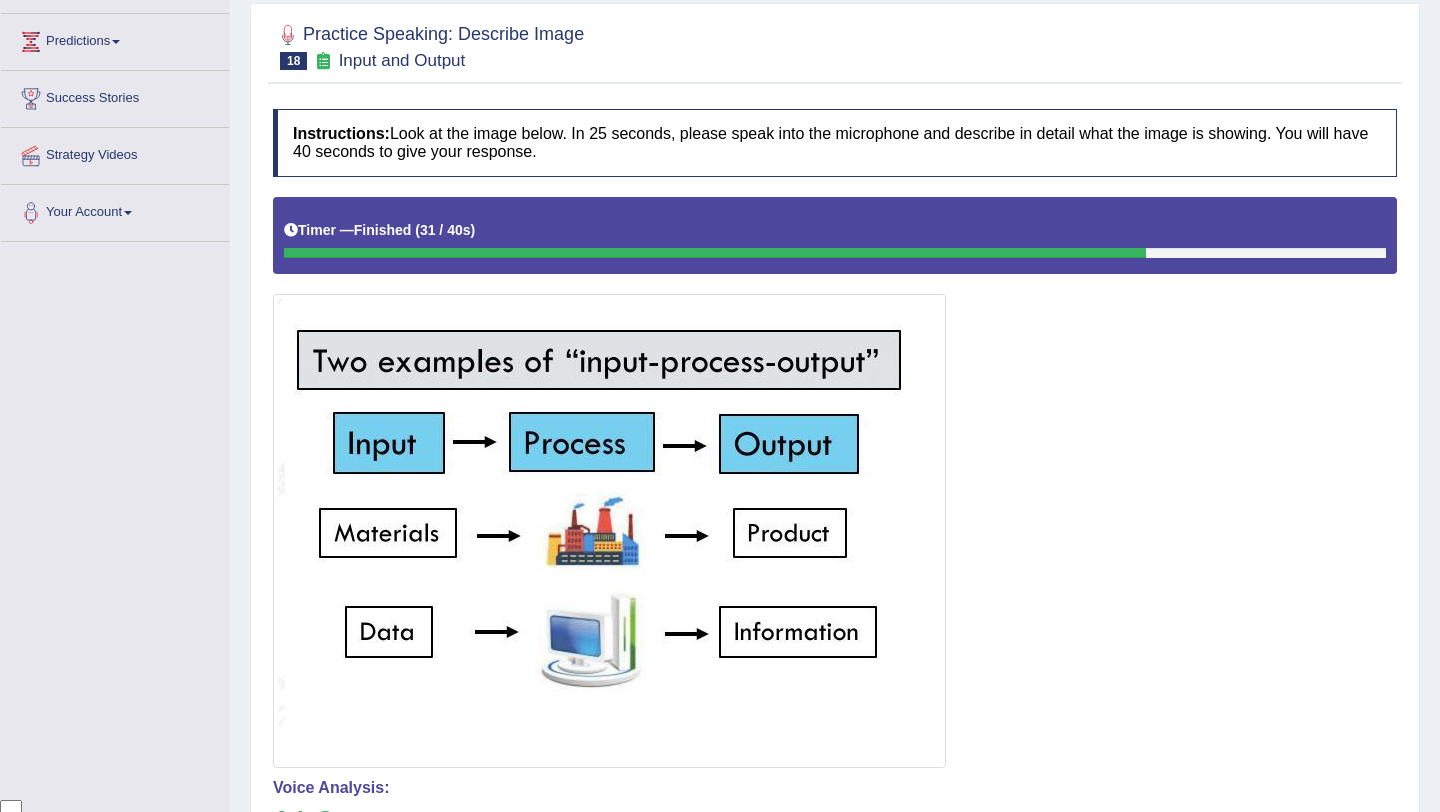 scroll, scrollTop: 0, scrollLeft: 0, axis: both 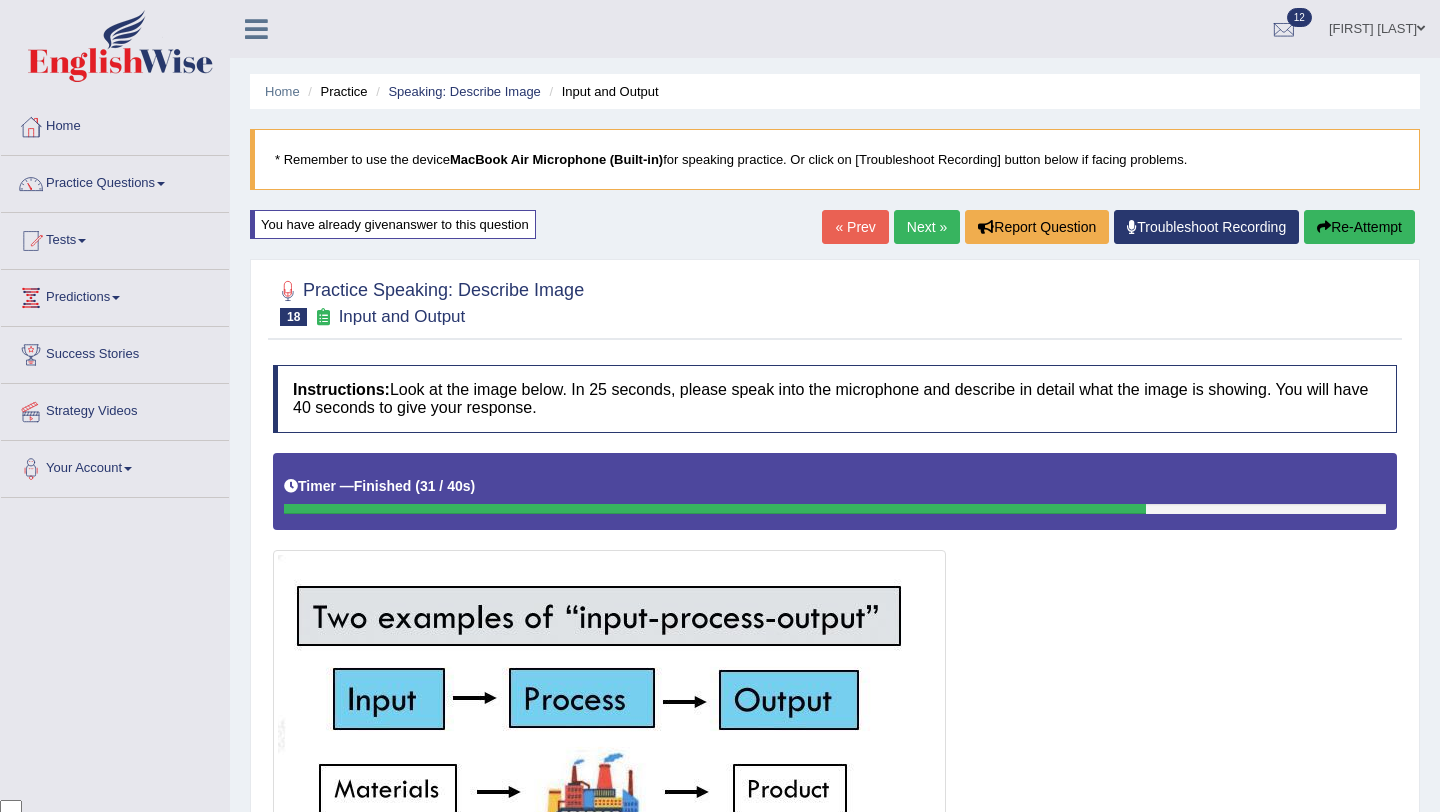 click on "Next »" at bounding box center (927, 227) 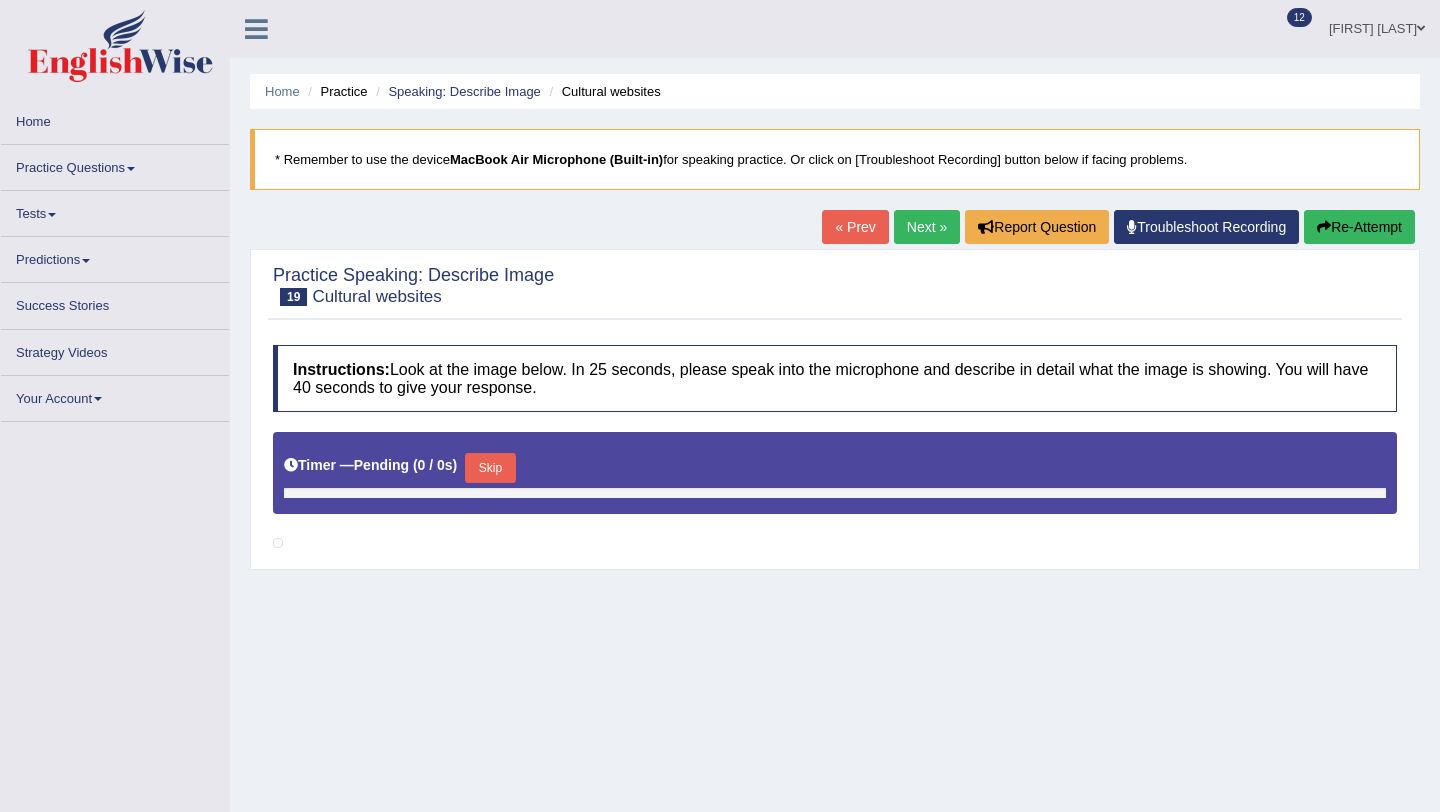 scroll, scrollTop: 0, scrollLeft: 0, axis: both 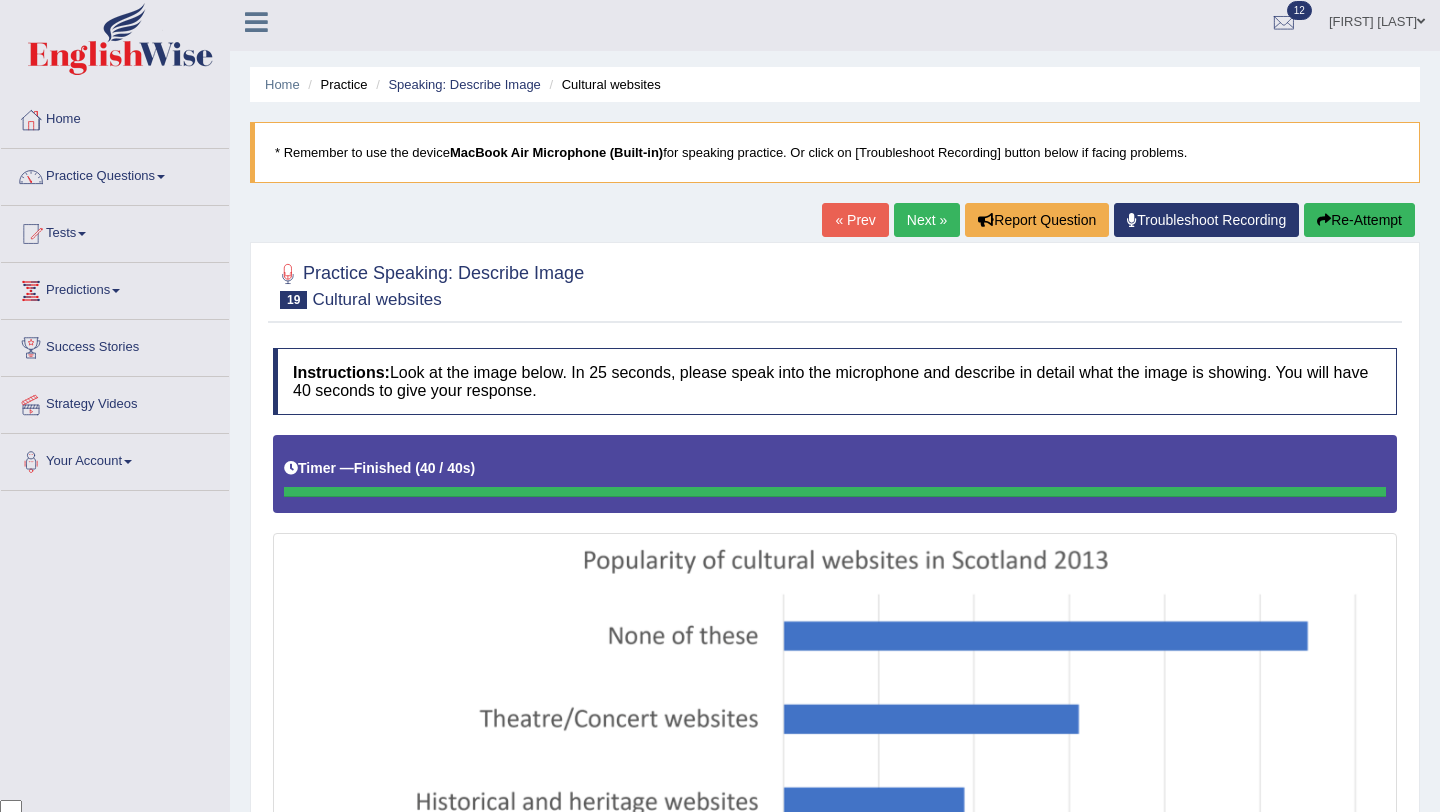 click on "Next »" at bounding box center [927, 220] 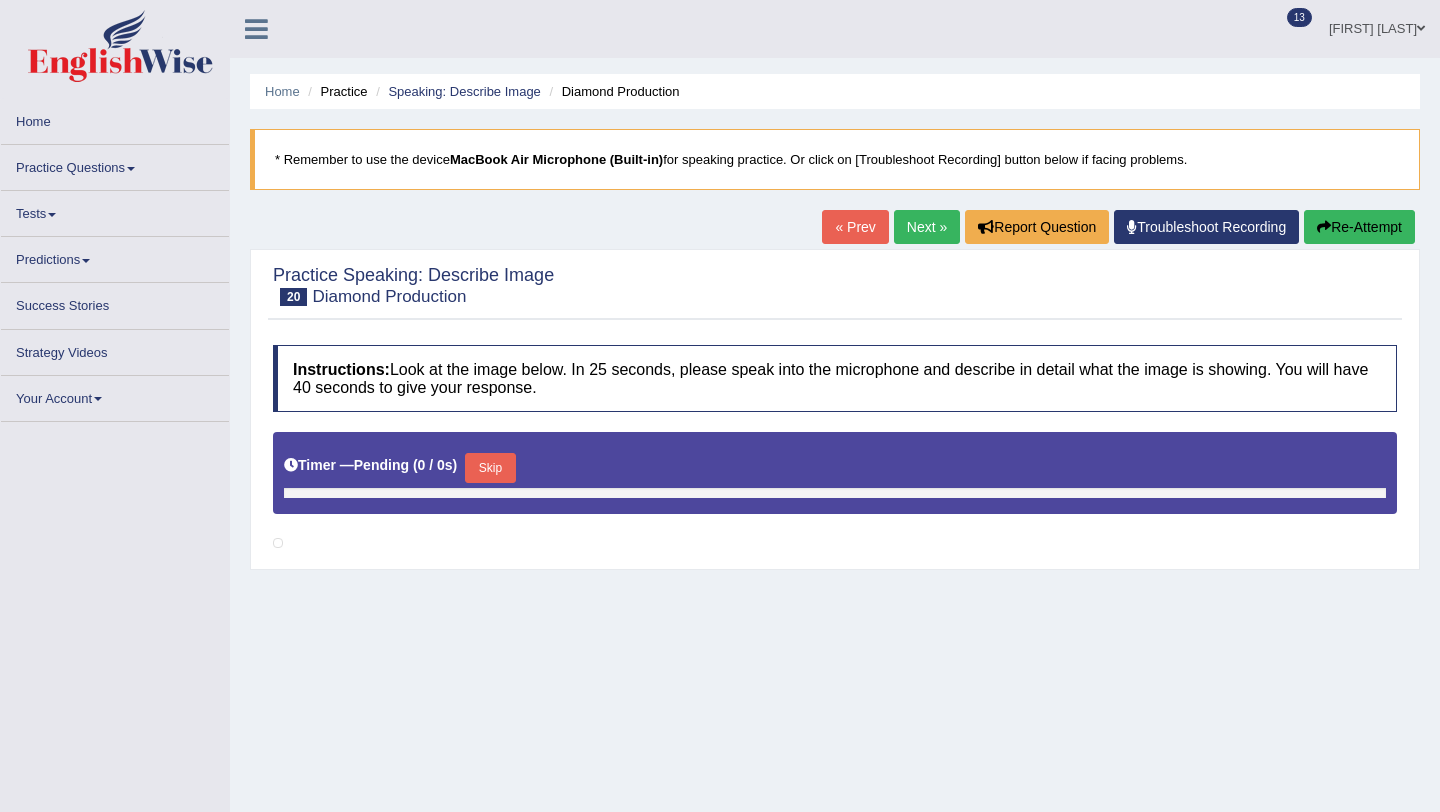 scroll, scrollTop: 0, scrollLeft: 0, axis: both 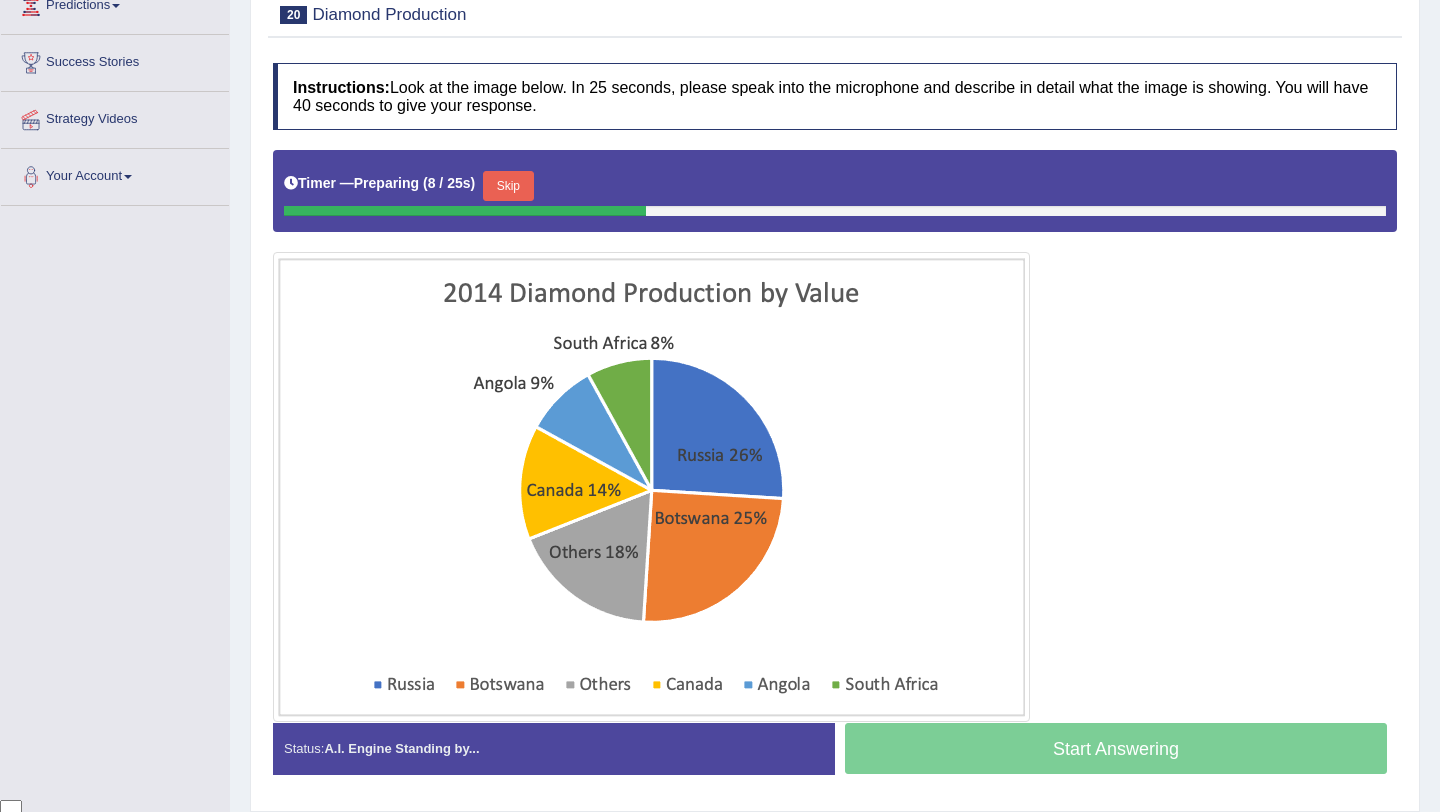 click on "Skip" at bounding box center (508, 186) 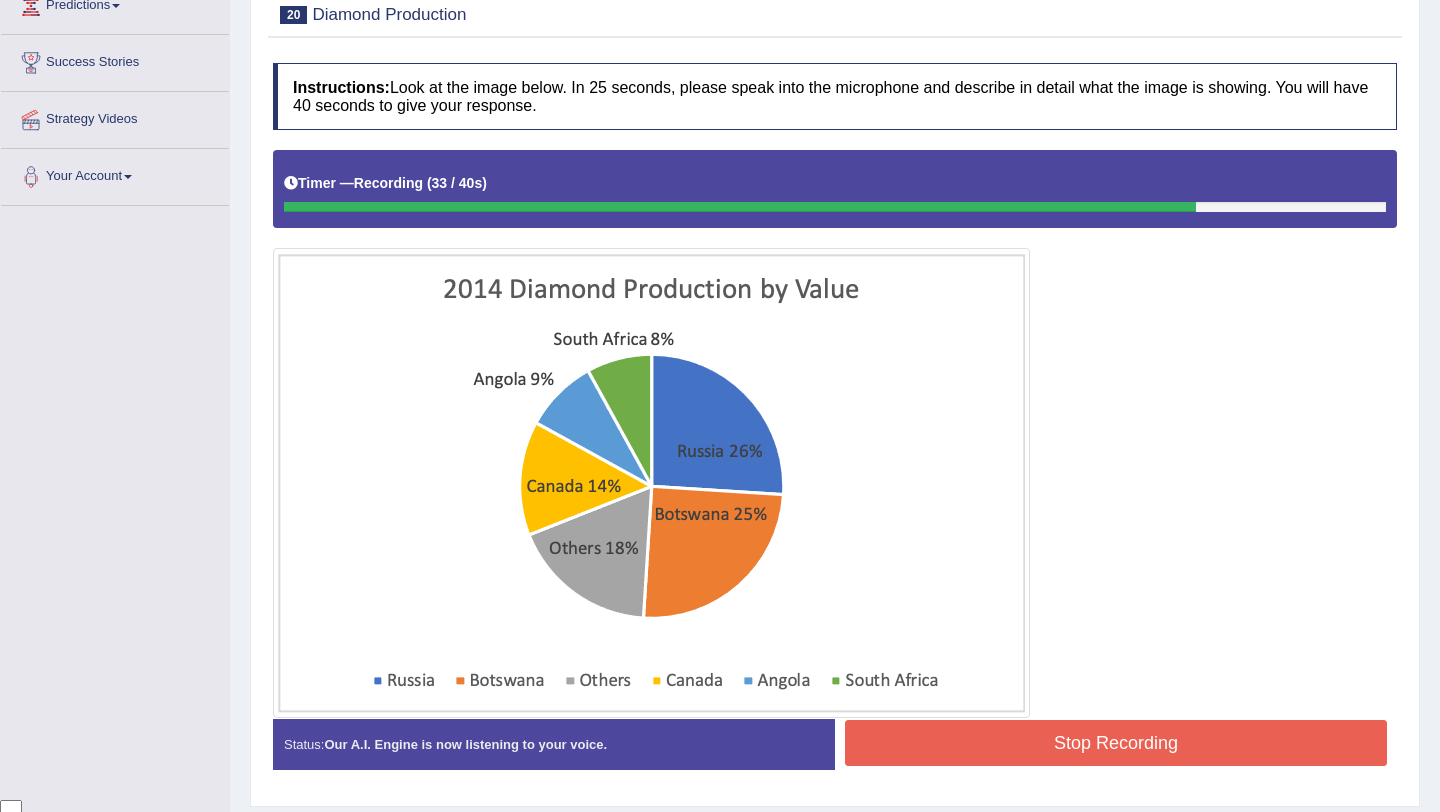 click on "Stop Recording" at bounding box center (1116, 743) 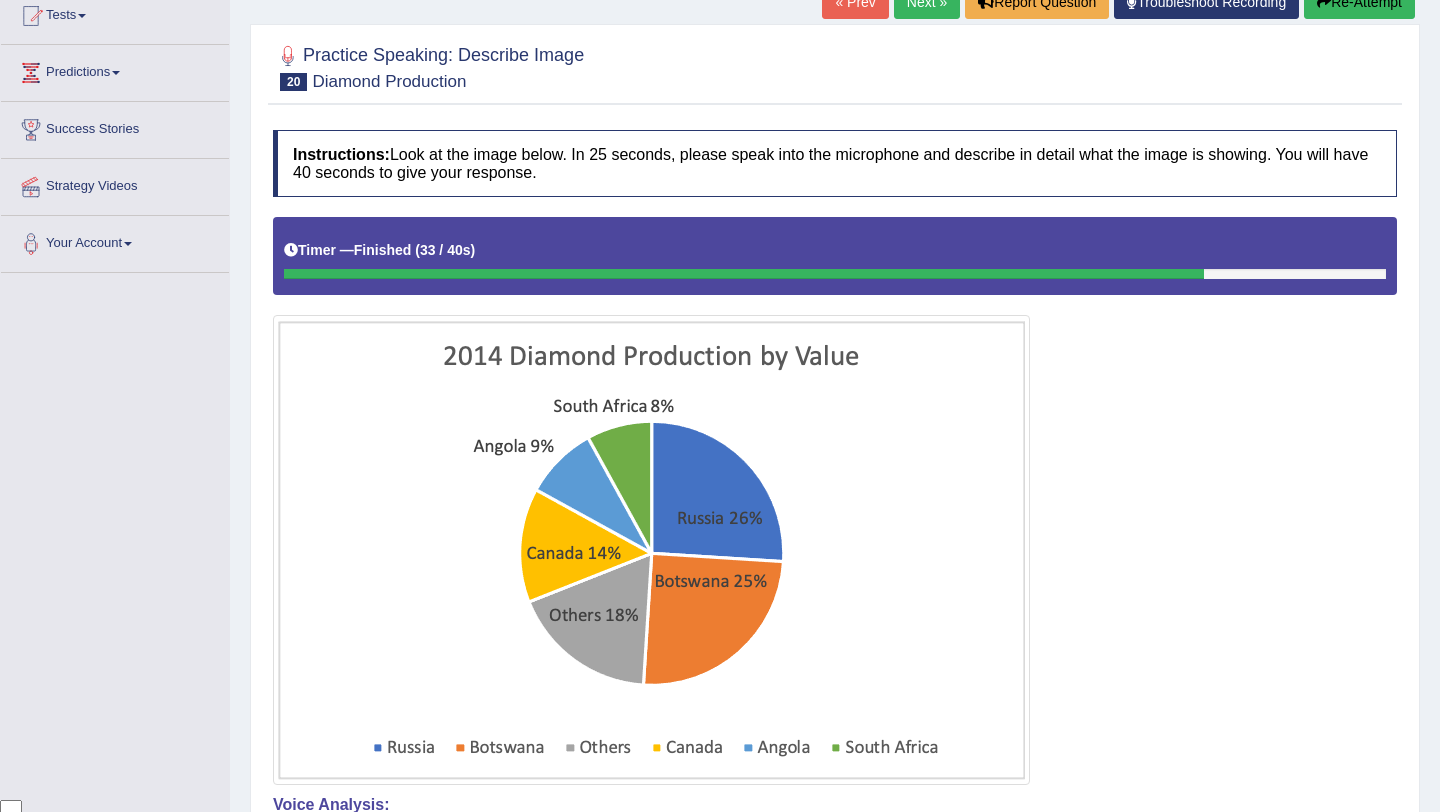 scroll, scrollTop: 154, scrollLeft: 0, axis: vertical 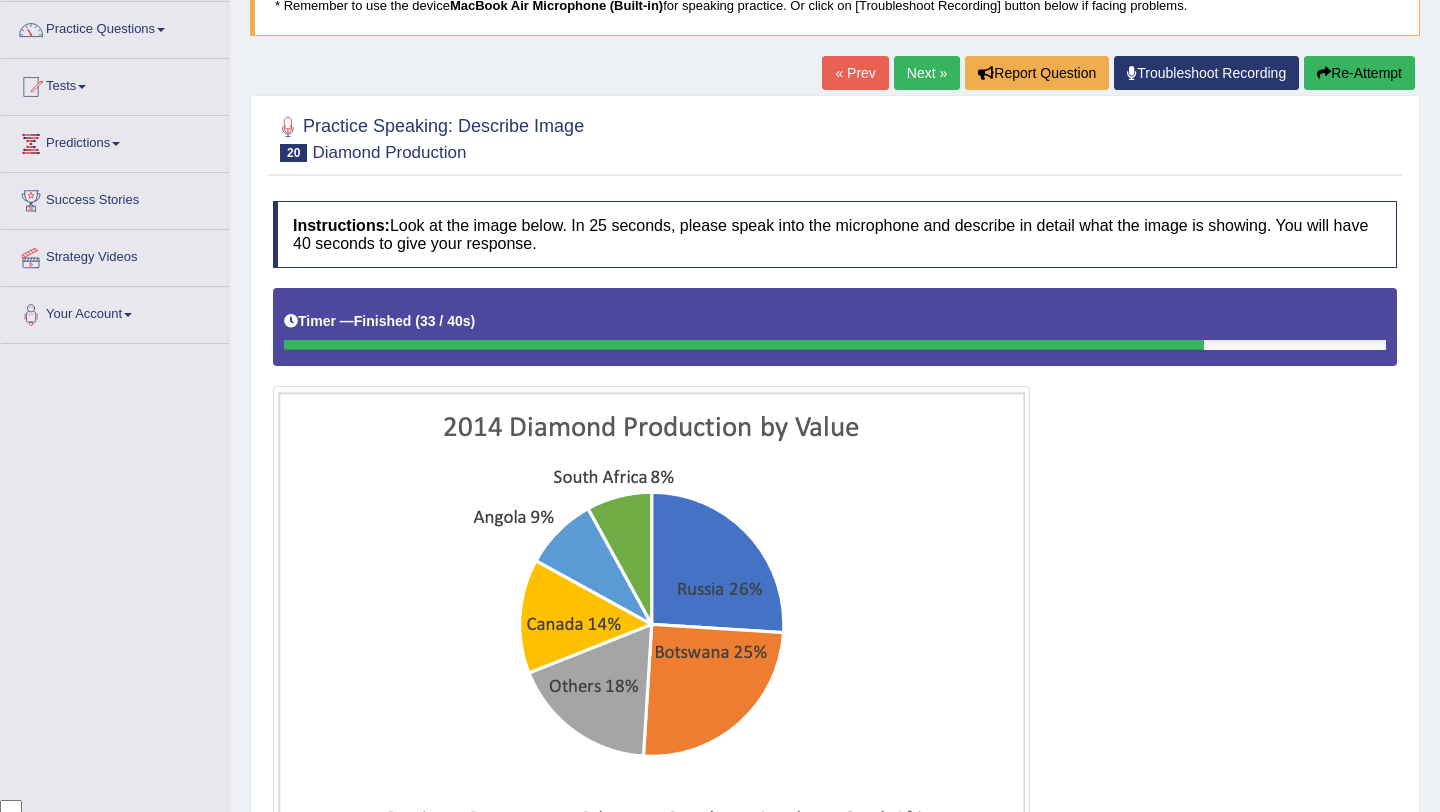 click on "Next »" at bounding box center (927, 73) 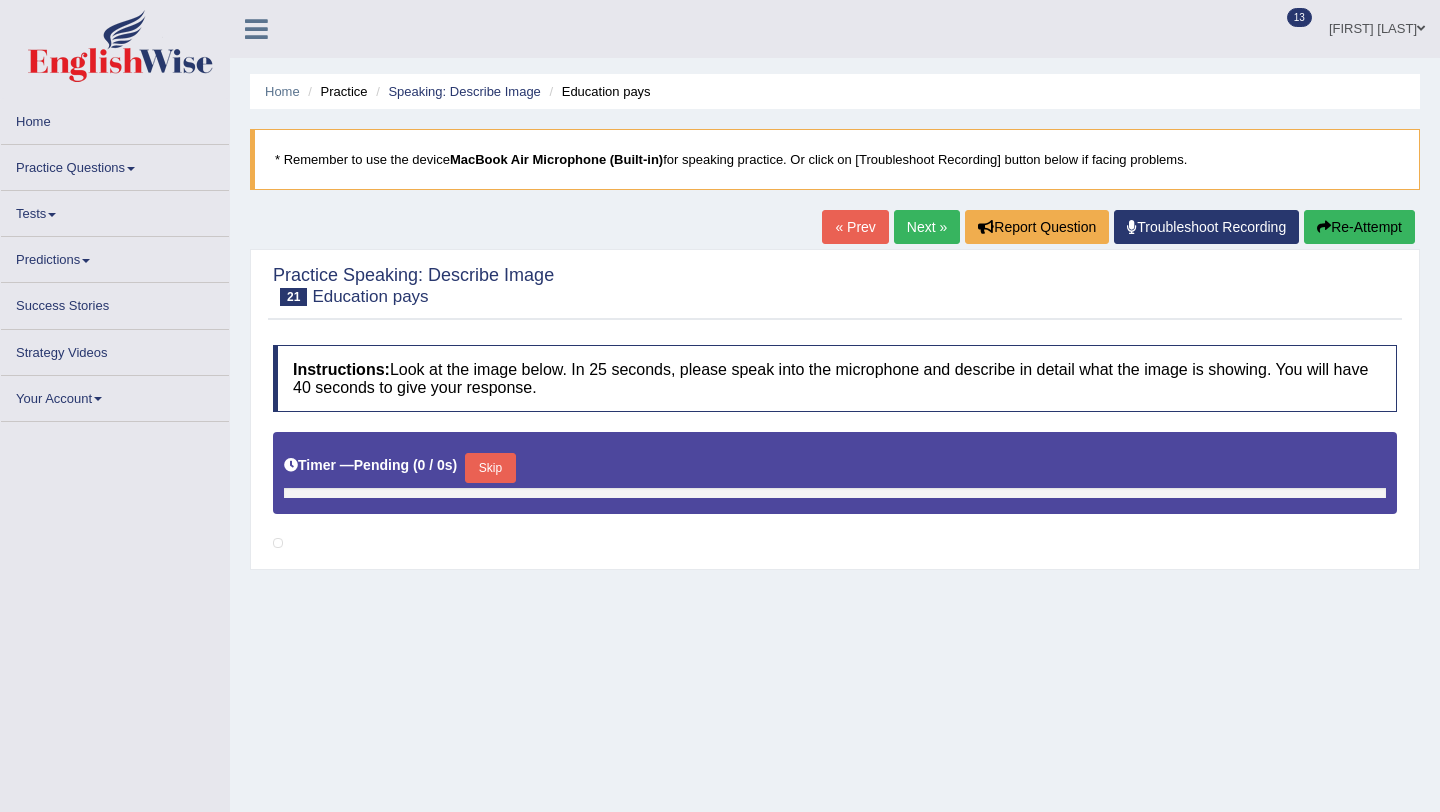 scroll, scrollTop: 0, scrollLeft: 0, axis: both 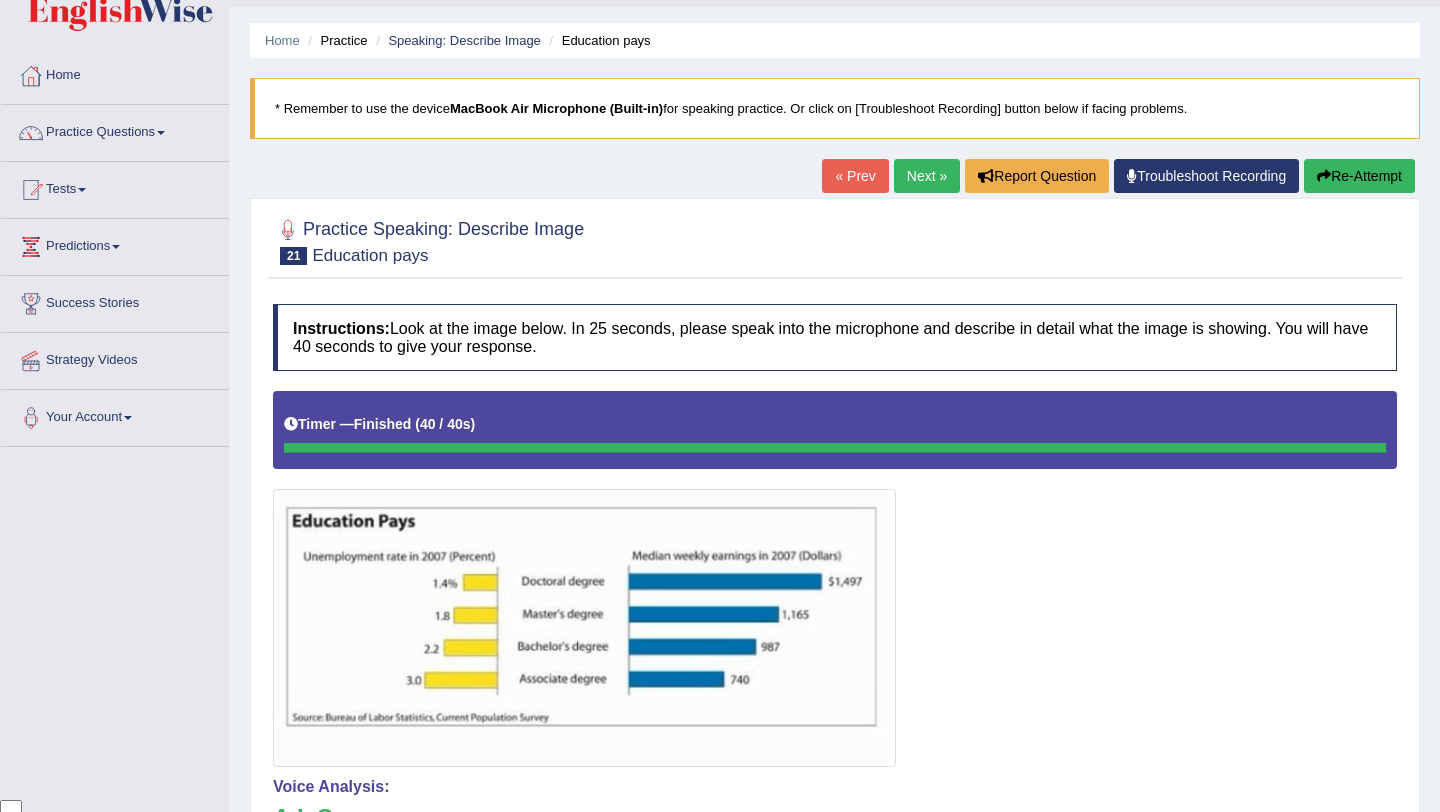 click on "Next »" at bounding box center (927, 176) 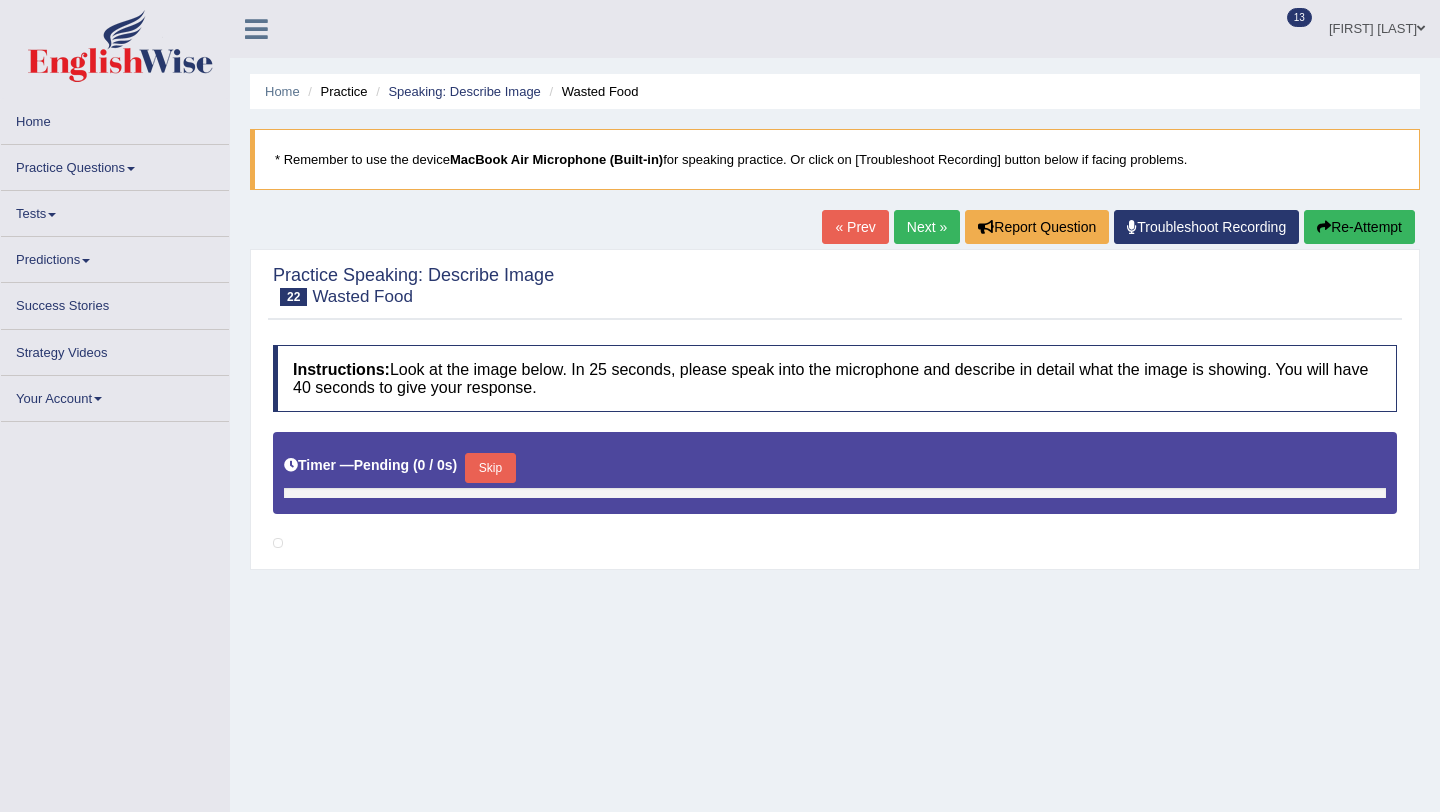 scroll, scrollTop: 0, scrollLeft: 0, axis: both 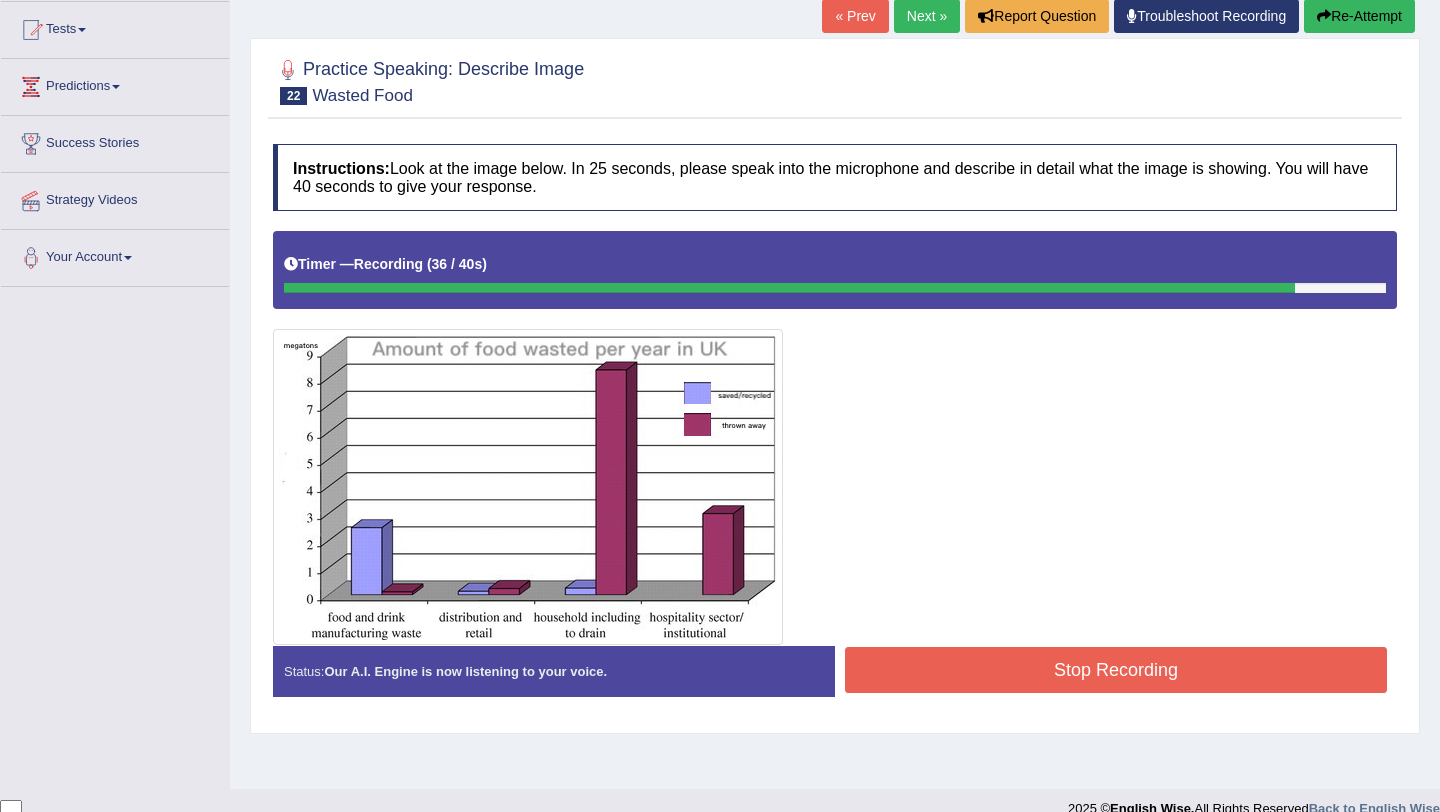 click on "Stop Recording" at bounding box center (1116, 670) 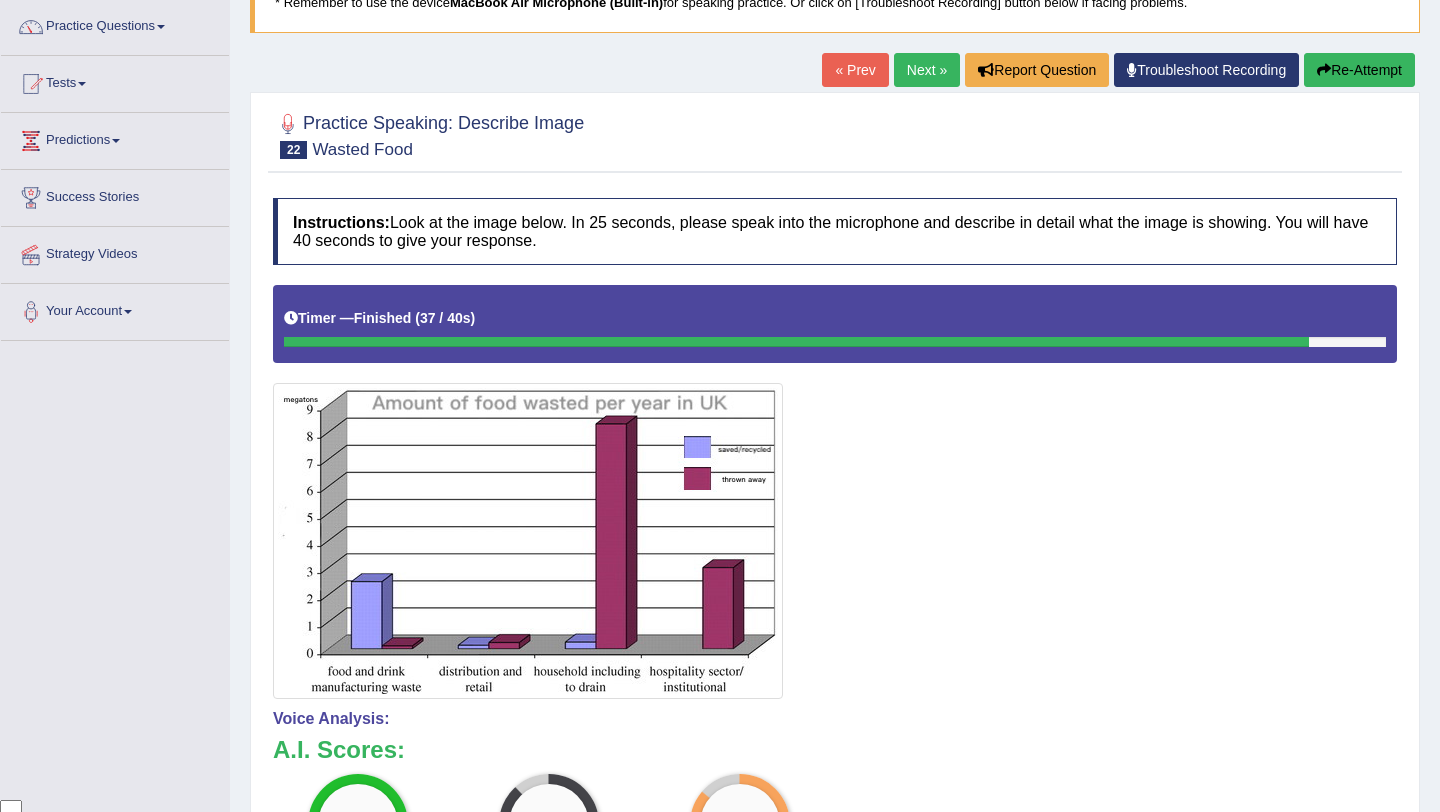 scroll, scrollTop: 119, scrollLeft: 0, axis: vertical 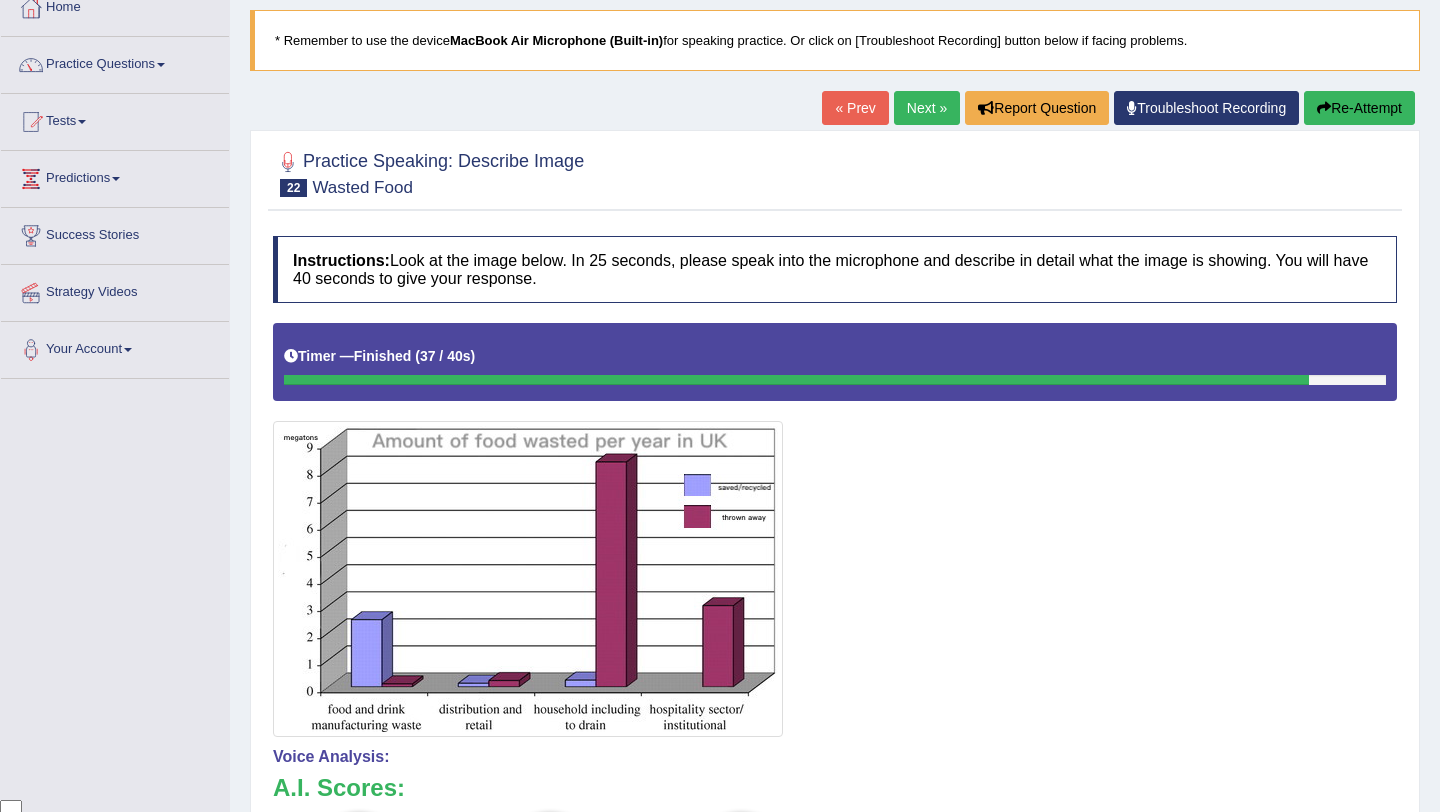 click on "Next »" at bounding box center (927, 108) 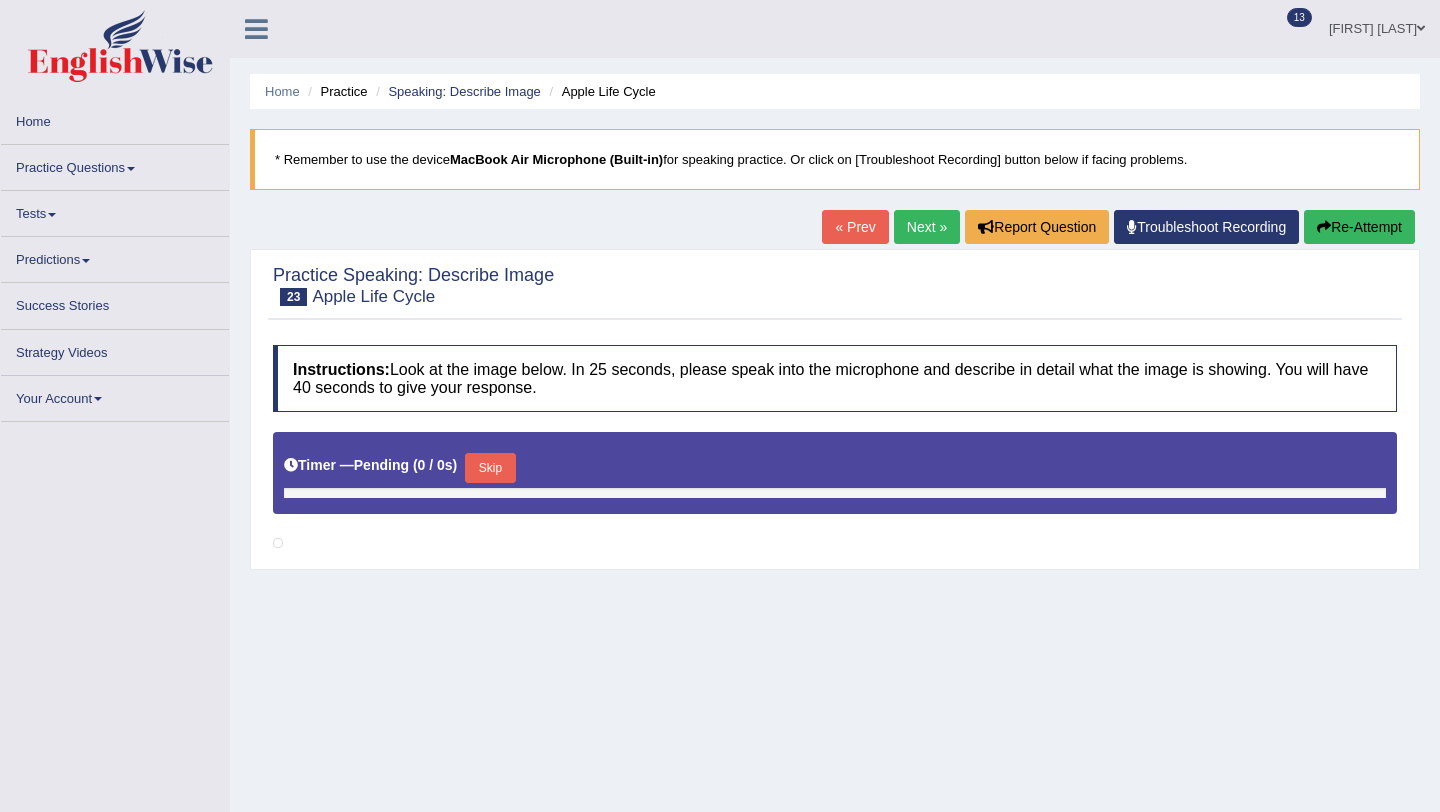 scroll, scrollTop: 0, scrollLeft: 0, axis: both 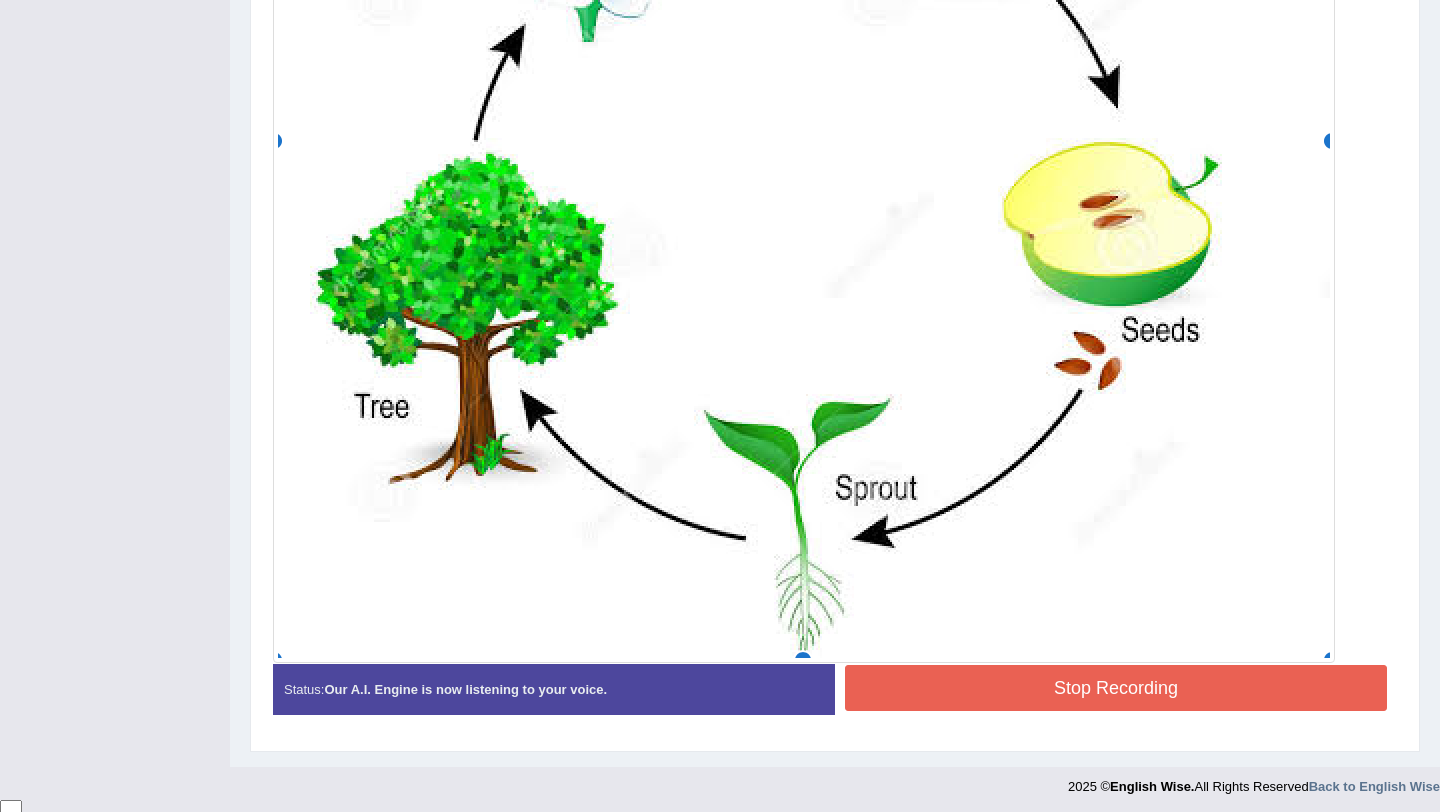 click on "Stop Recording" at bounding box center (1116, 688) 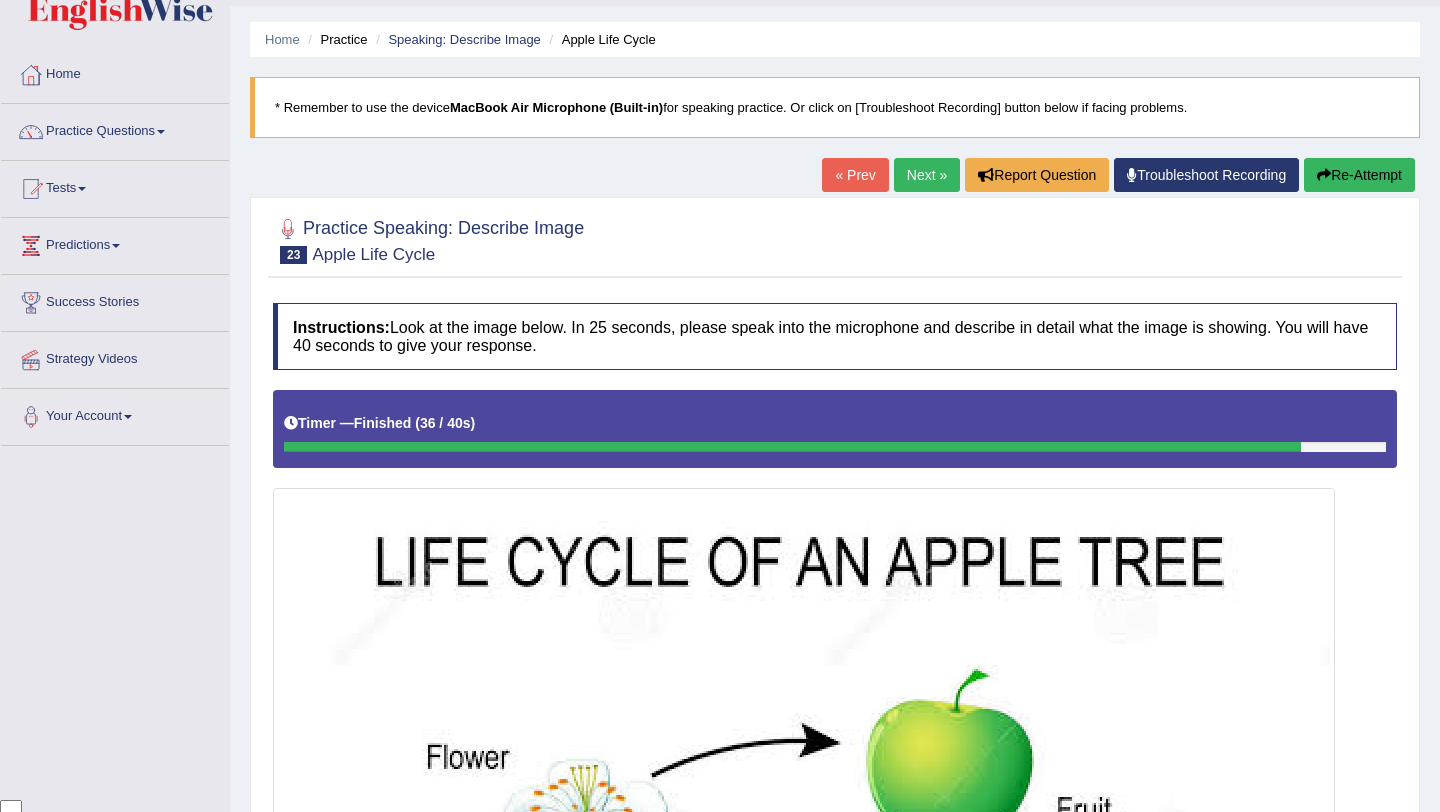 scroll, scrollTop: 60, scrollLeft: 0, axis: vertical 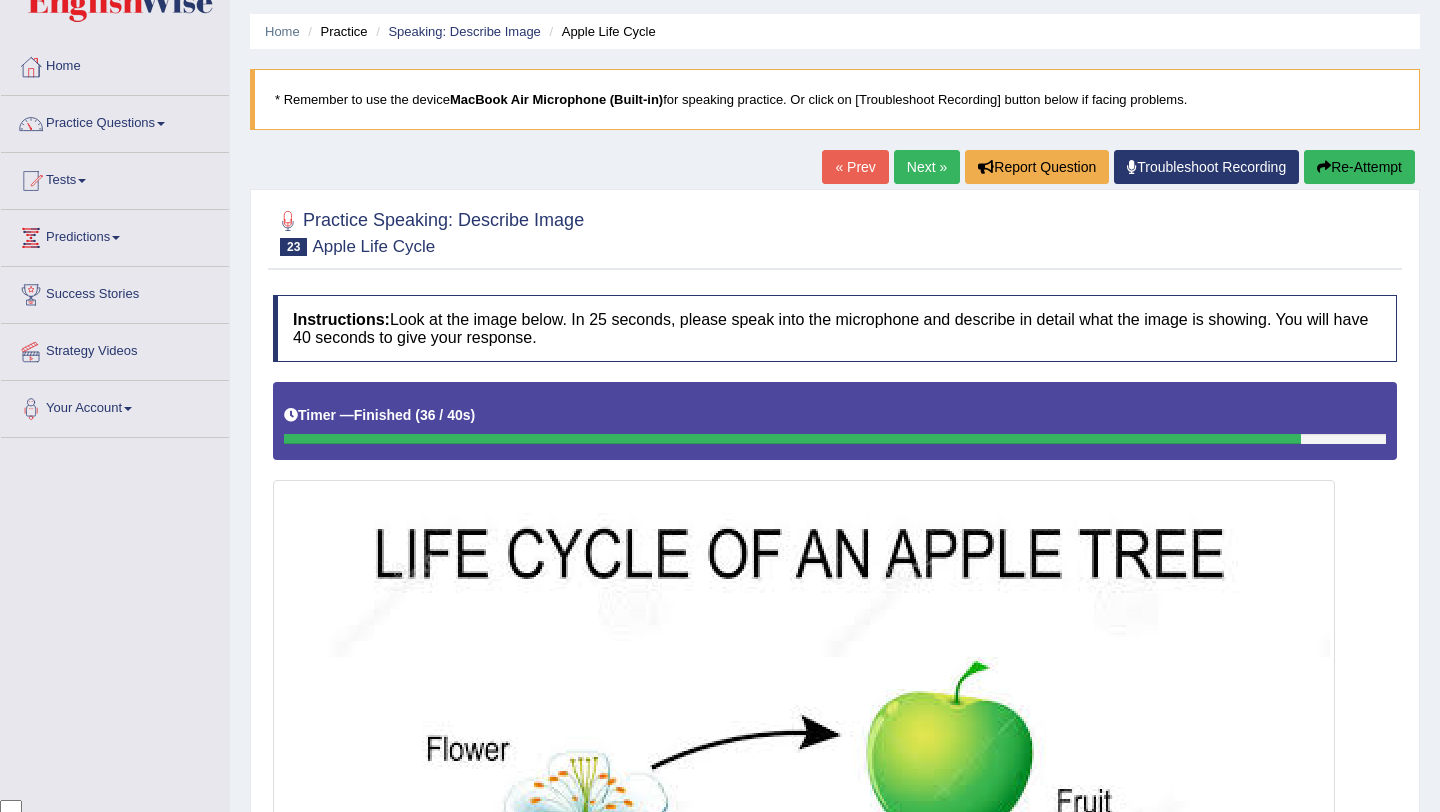 click on "Re-Attempt" at bounding box center (1359, 167) 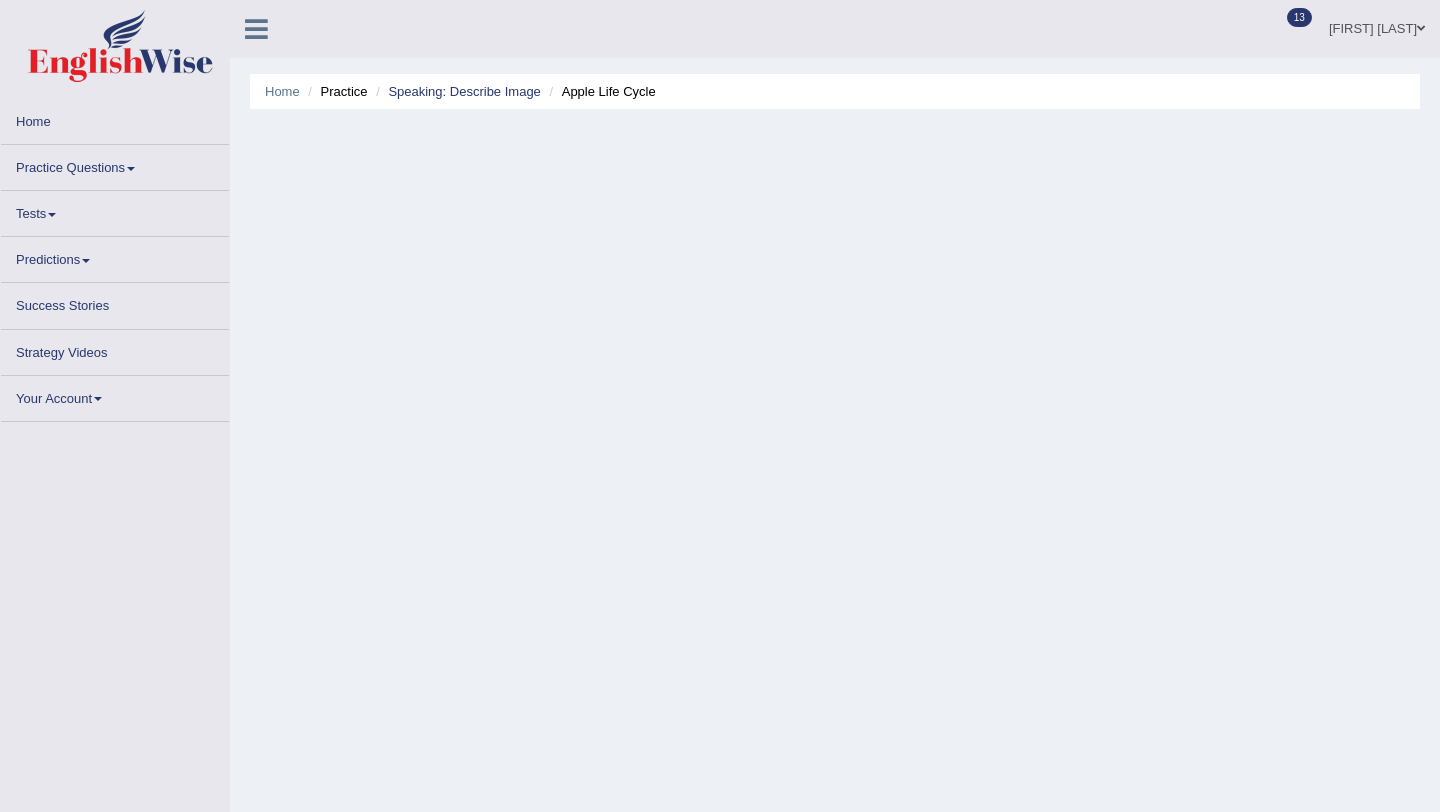 scroll, scrollTop: 60, scrollLeft: 0, axis: vertical 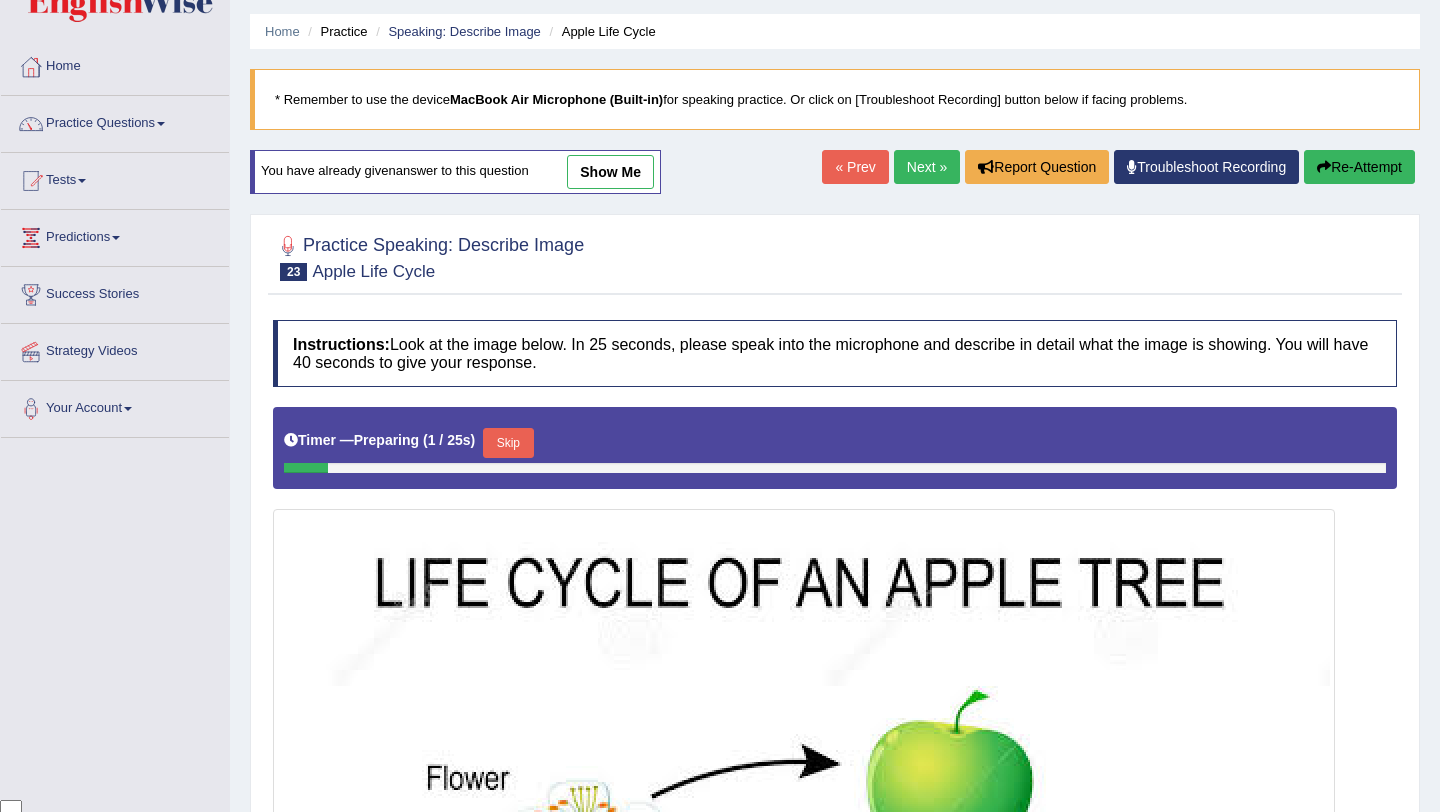 click on "Skip" at bounding box center (508, 443) 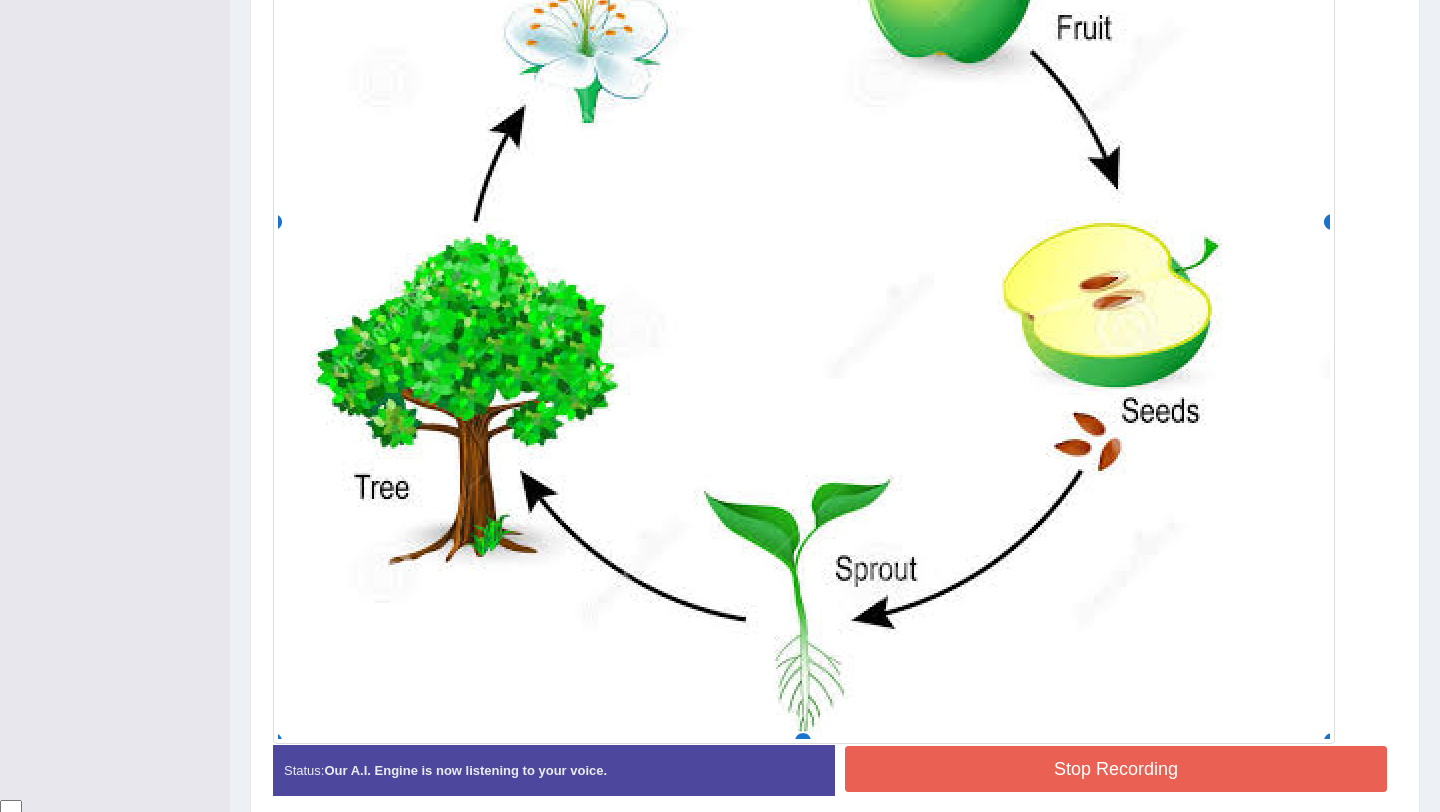 scroll, scrollTop: 930, scrollLeft: 0, axis: vertical 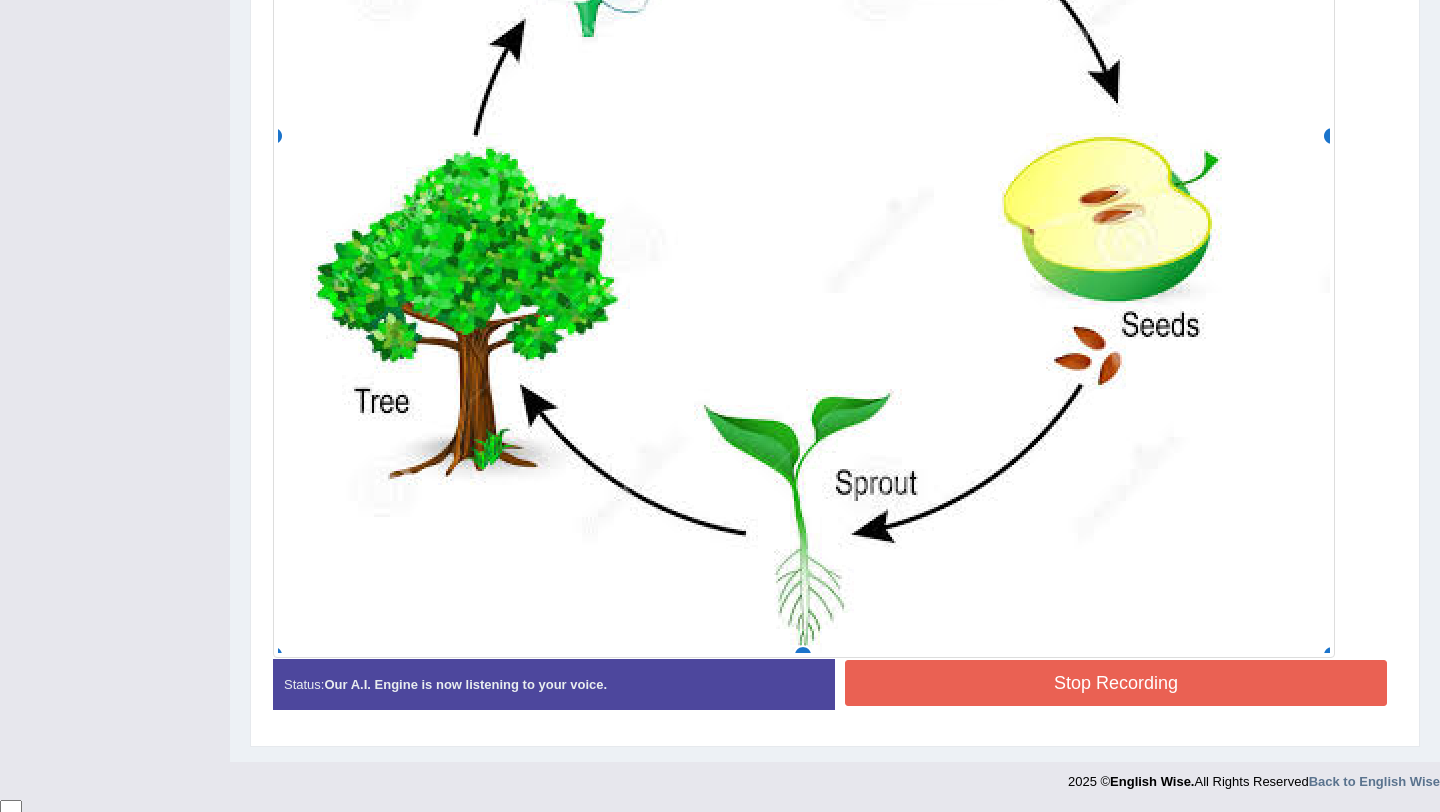 click at bounding box center (804, 139) 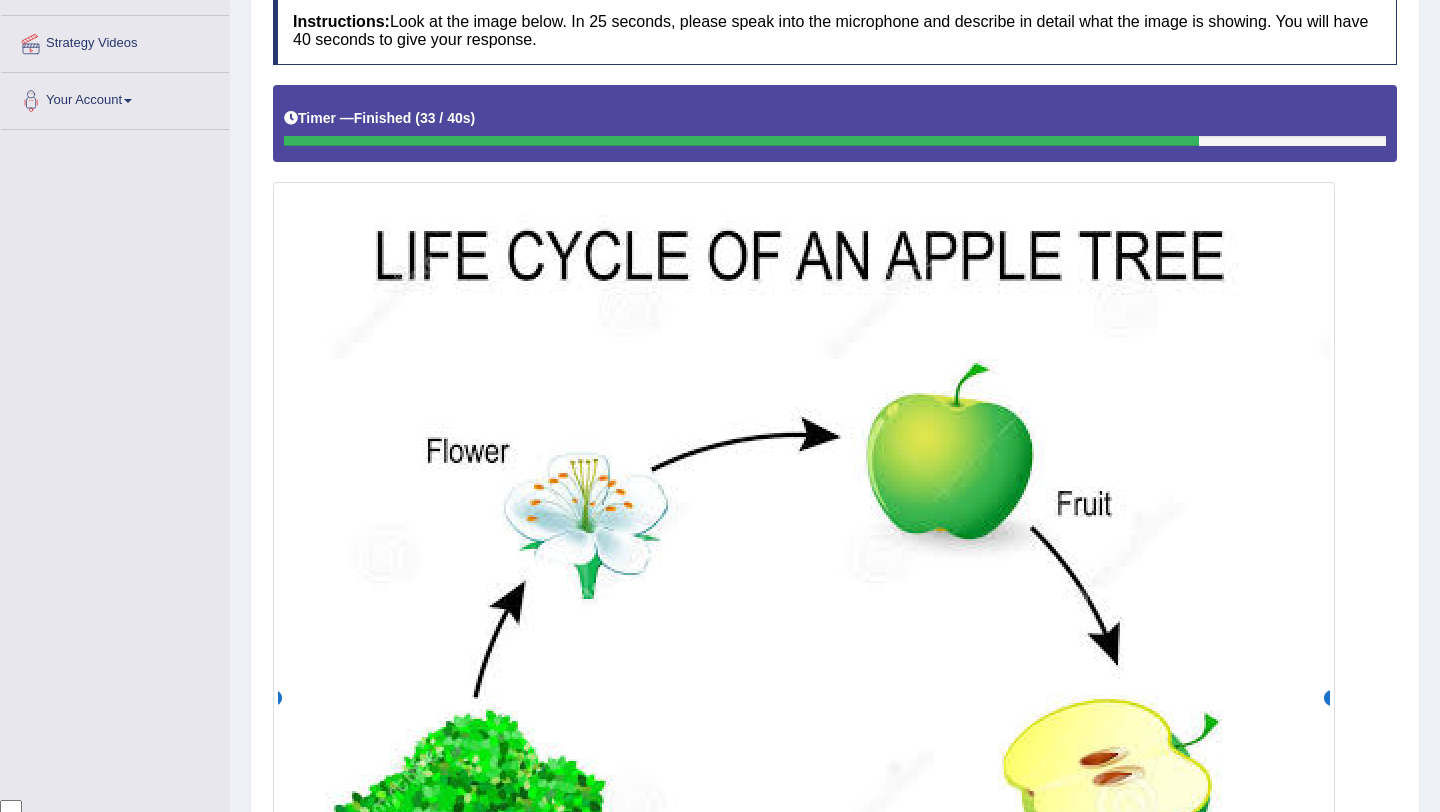 scroll, scrollTop: 0, scrollLeft: 0, axis: both 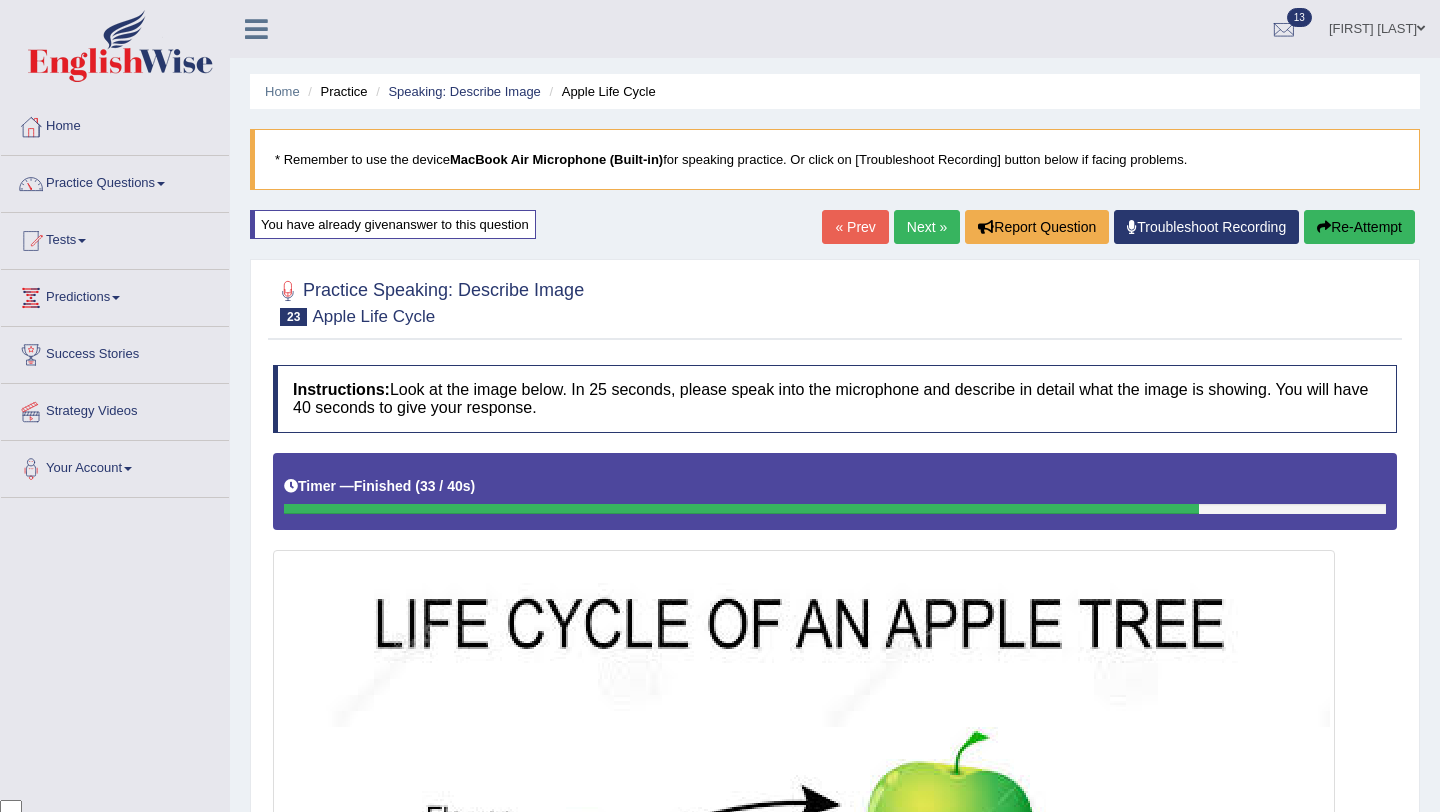 click on "Next »" at bounding box center [927, 227] 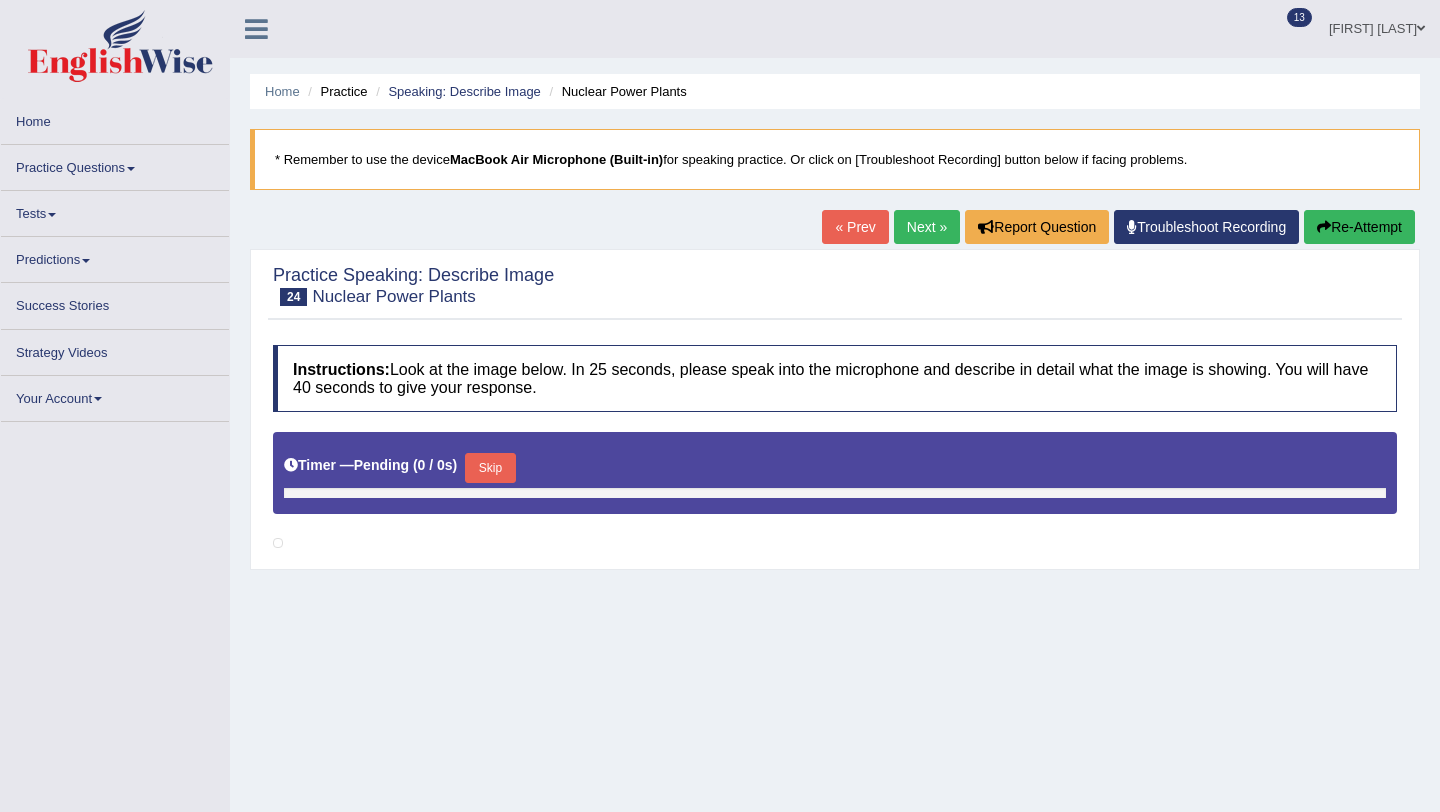 scroll, scrollTop: 0, scrollLeft: 0, axis: both 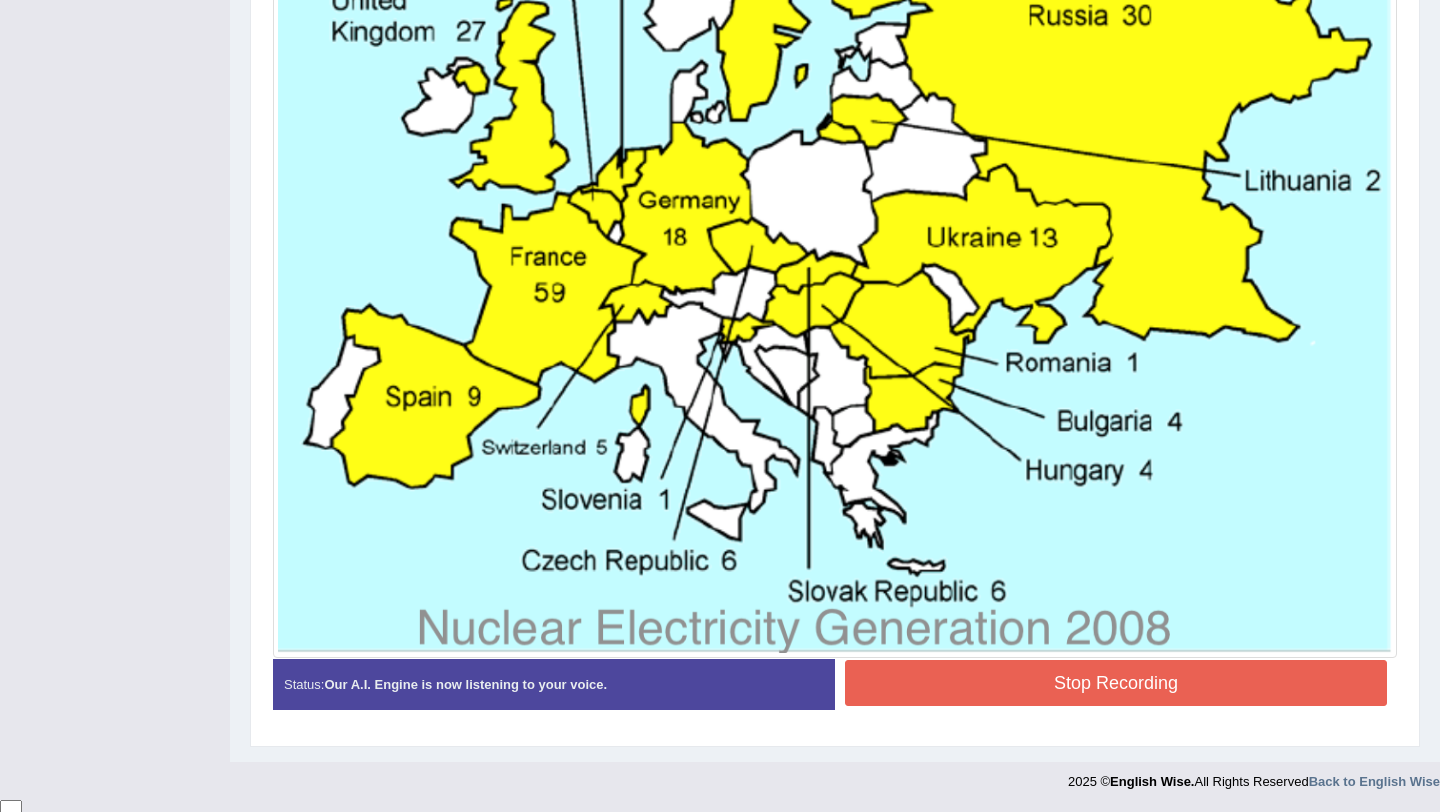 click on "Stop Recording" at bounding box center (1116, 683) 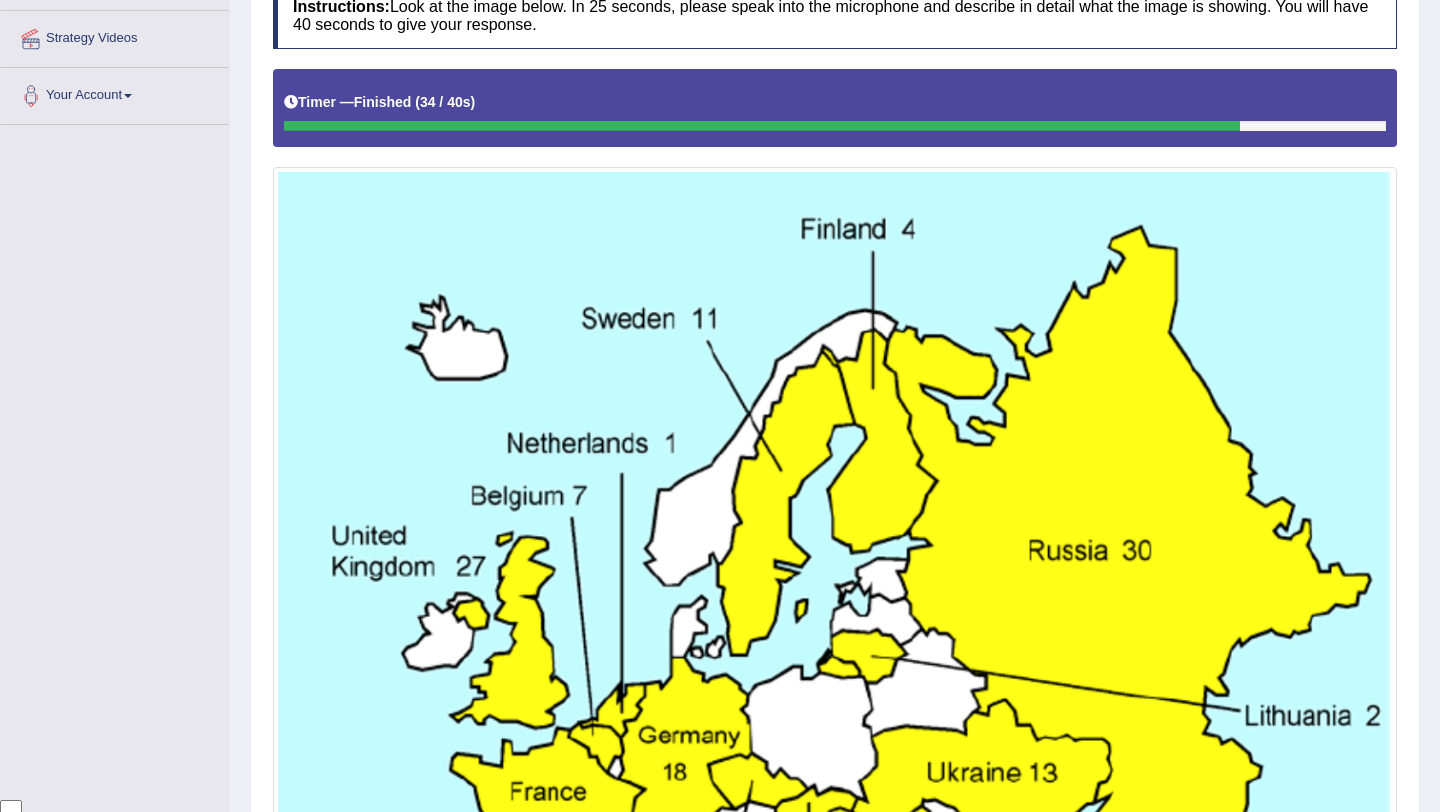 scroll, scrollTop: 0, scrollLeft: 0, axis: both 